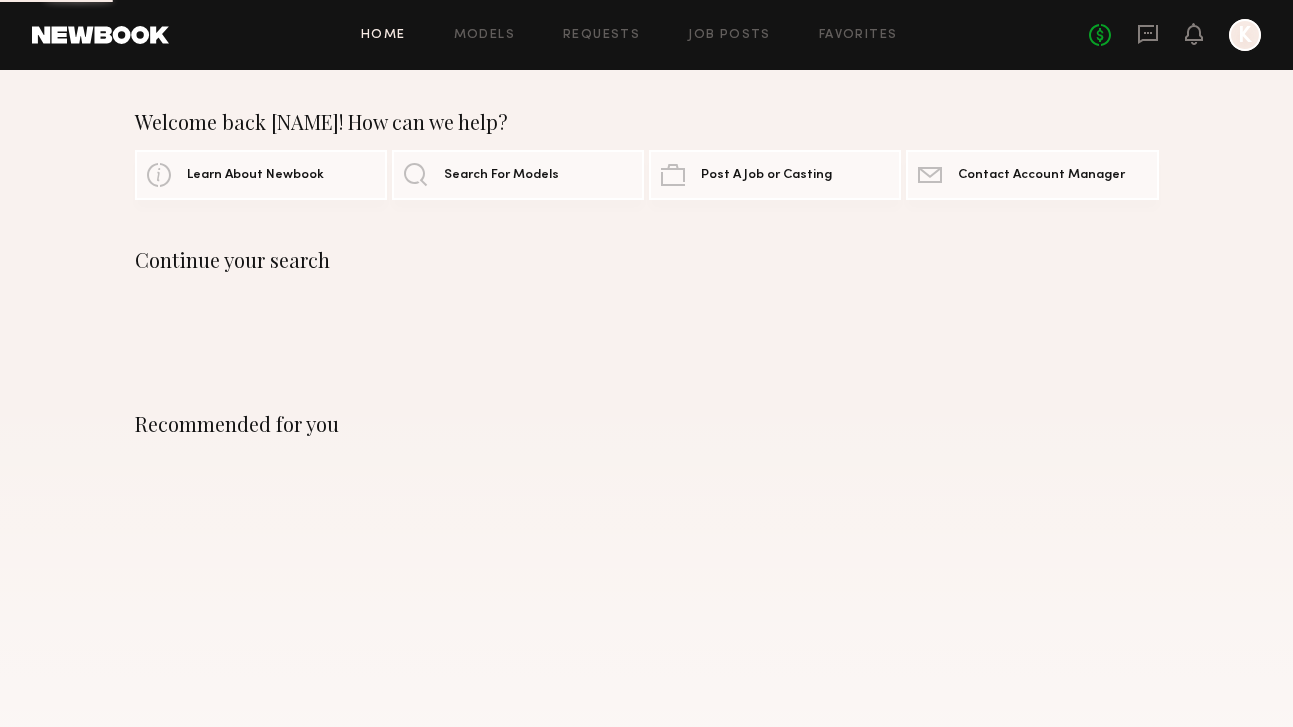 scroll, scrollTop: 0, scrollLeft: 0, axis: both 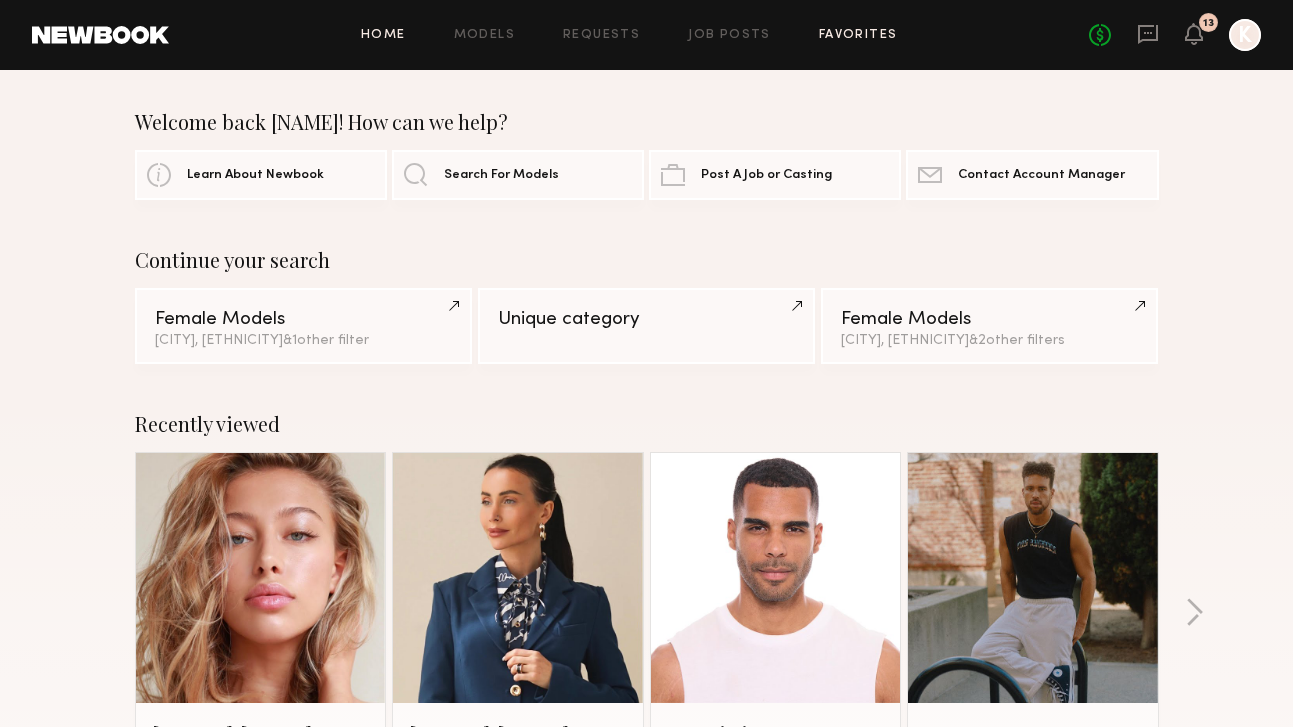 click on "Favorites" 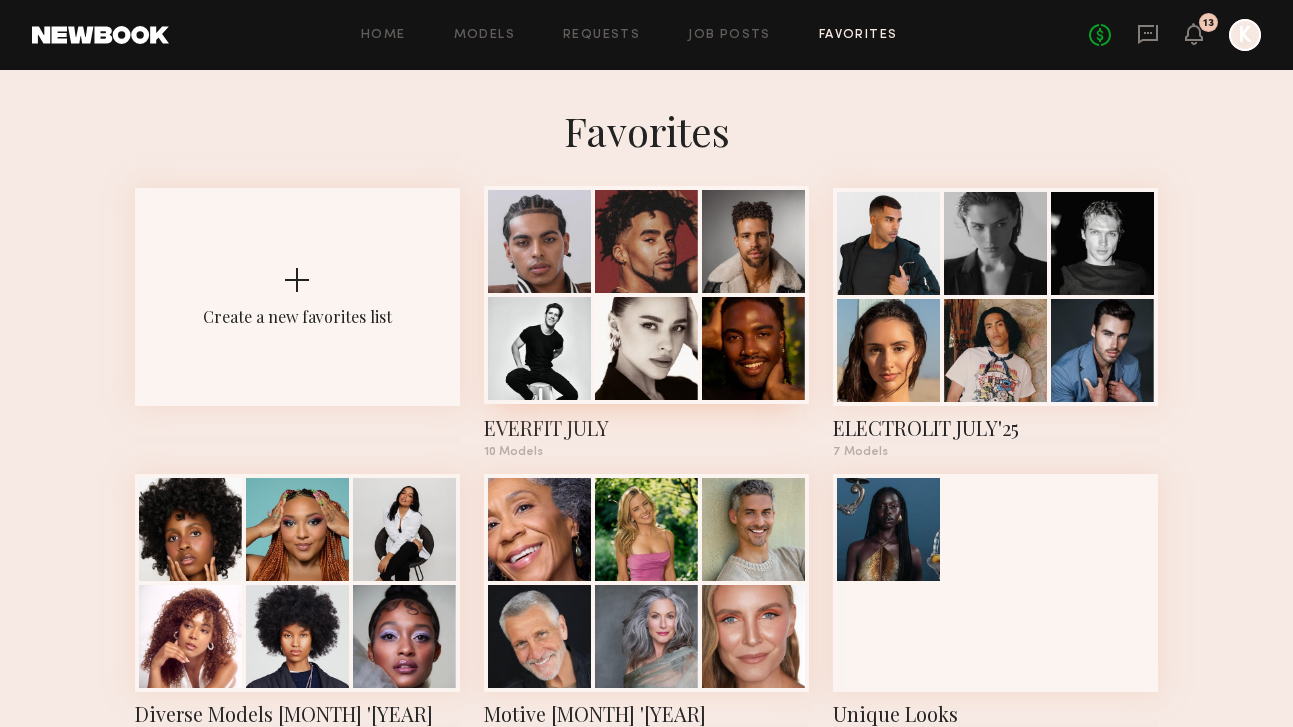 click 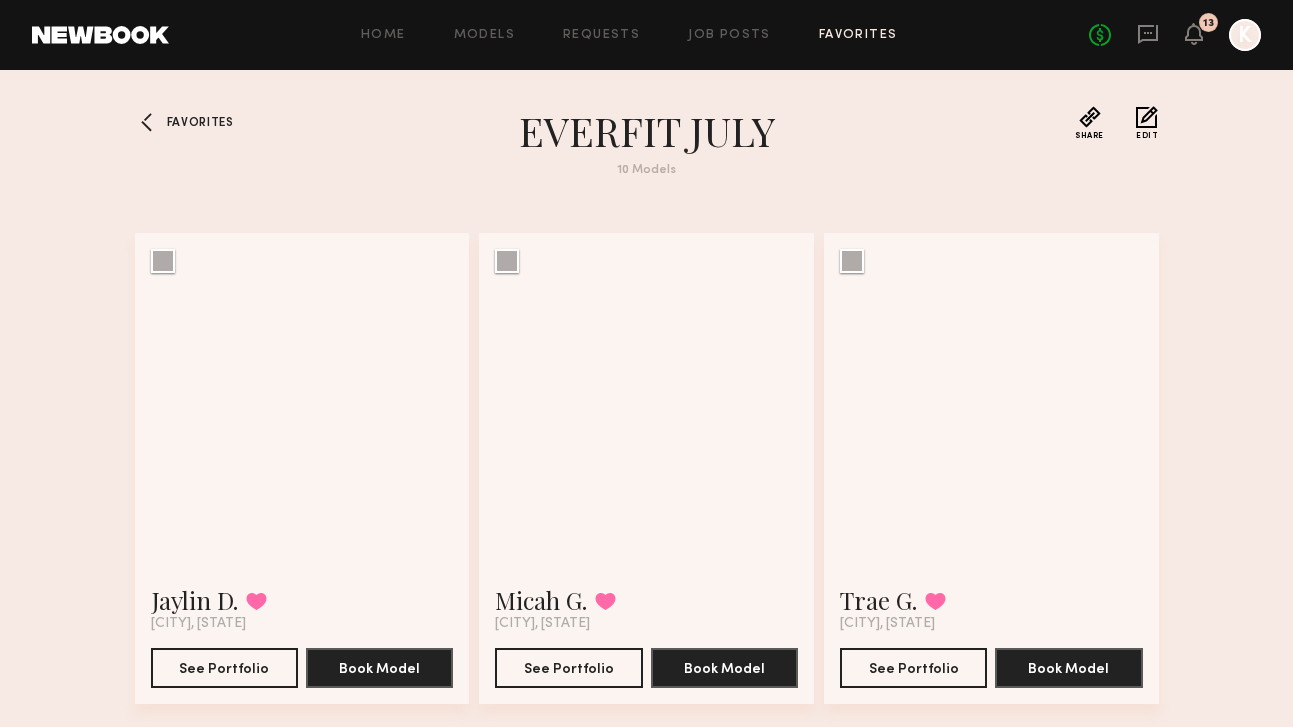 scroll, scrollTop: 0, scrollLeft: 0, axis: both 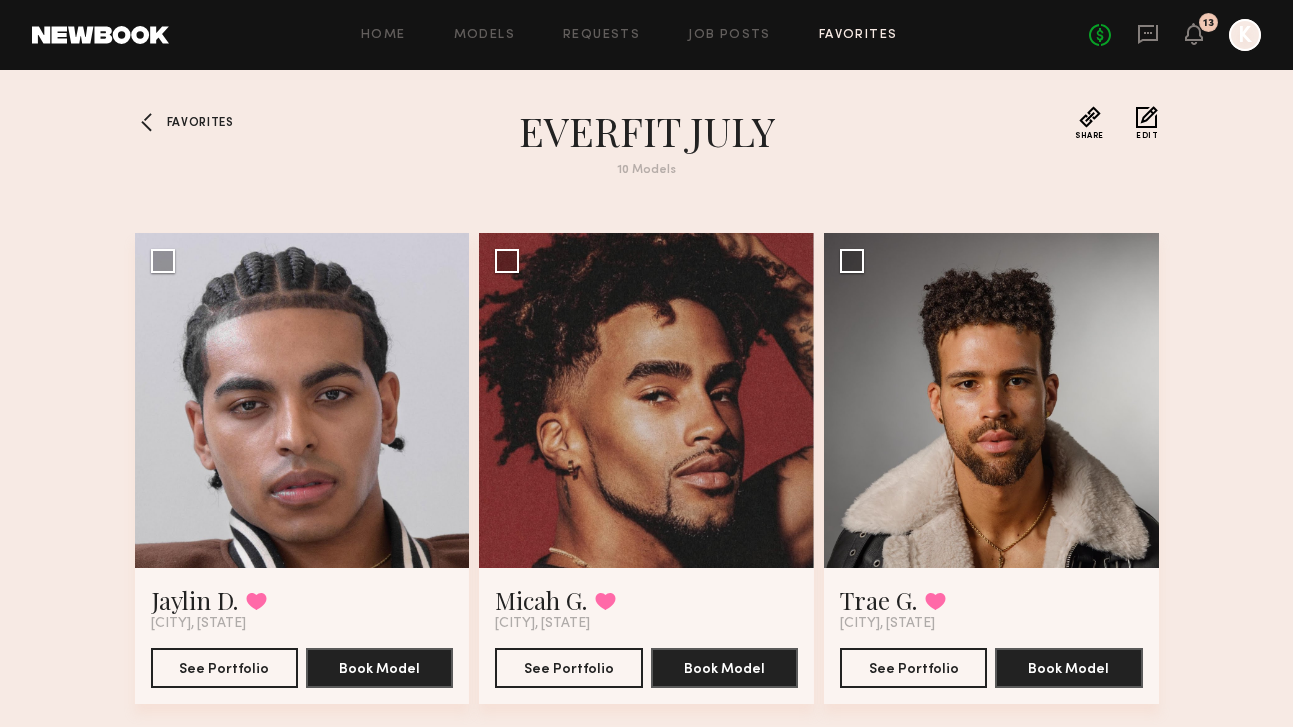 click on "Favorites" 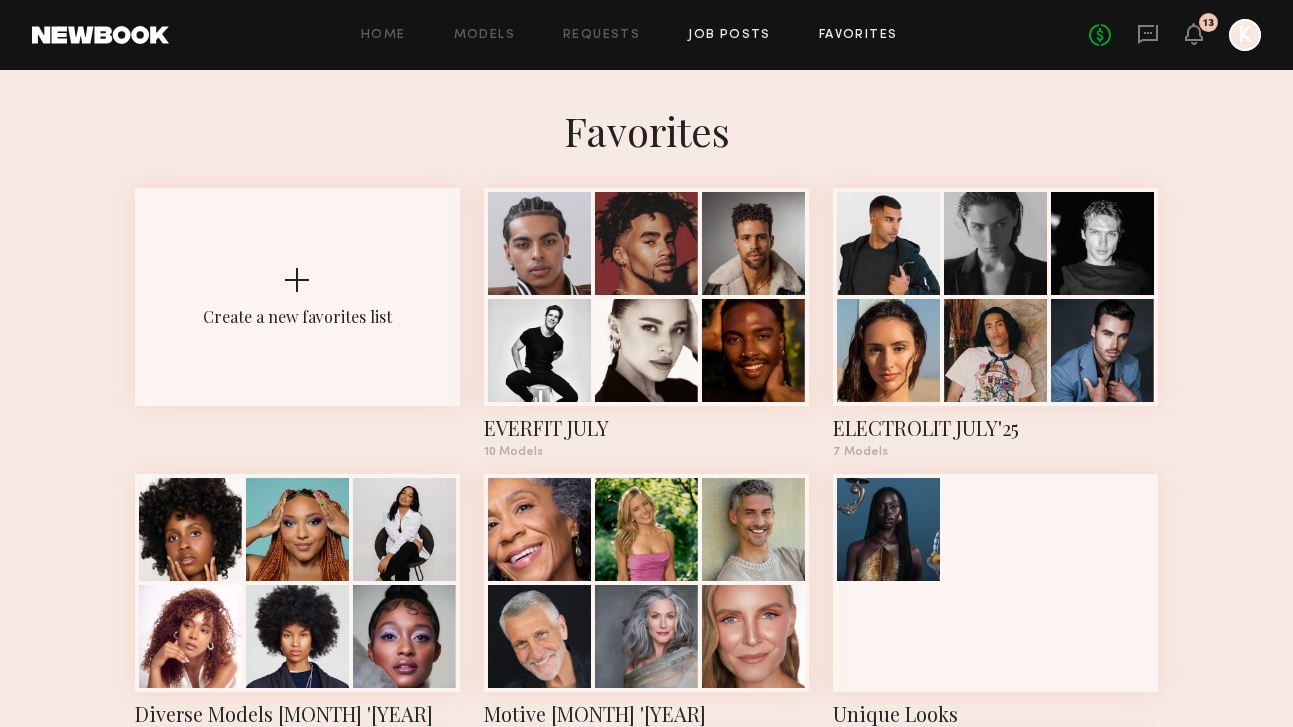 click on "Job Posts" 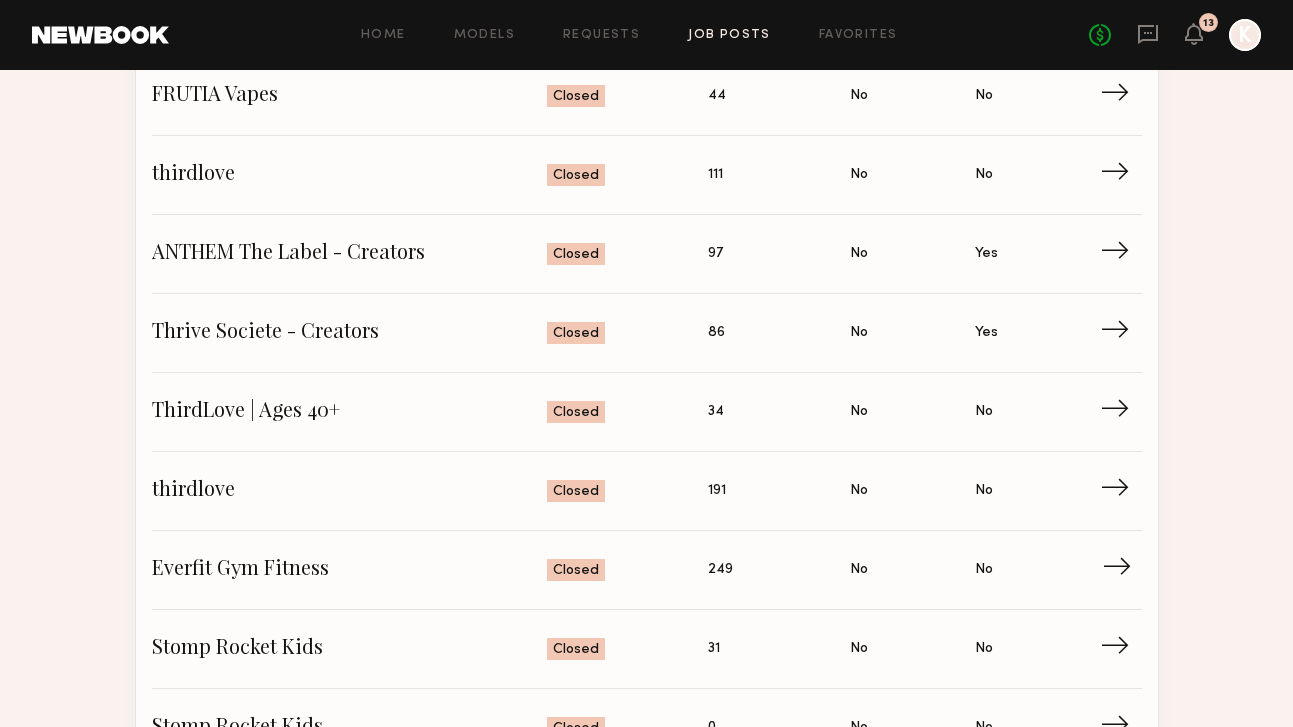 scroll, scrollTop: 956, scrollLeft: 0, axis: vertical 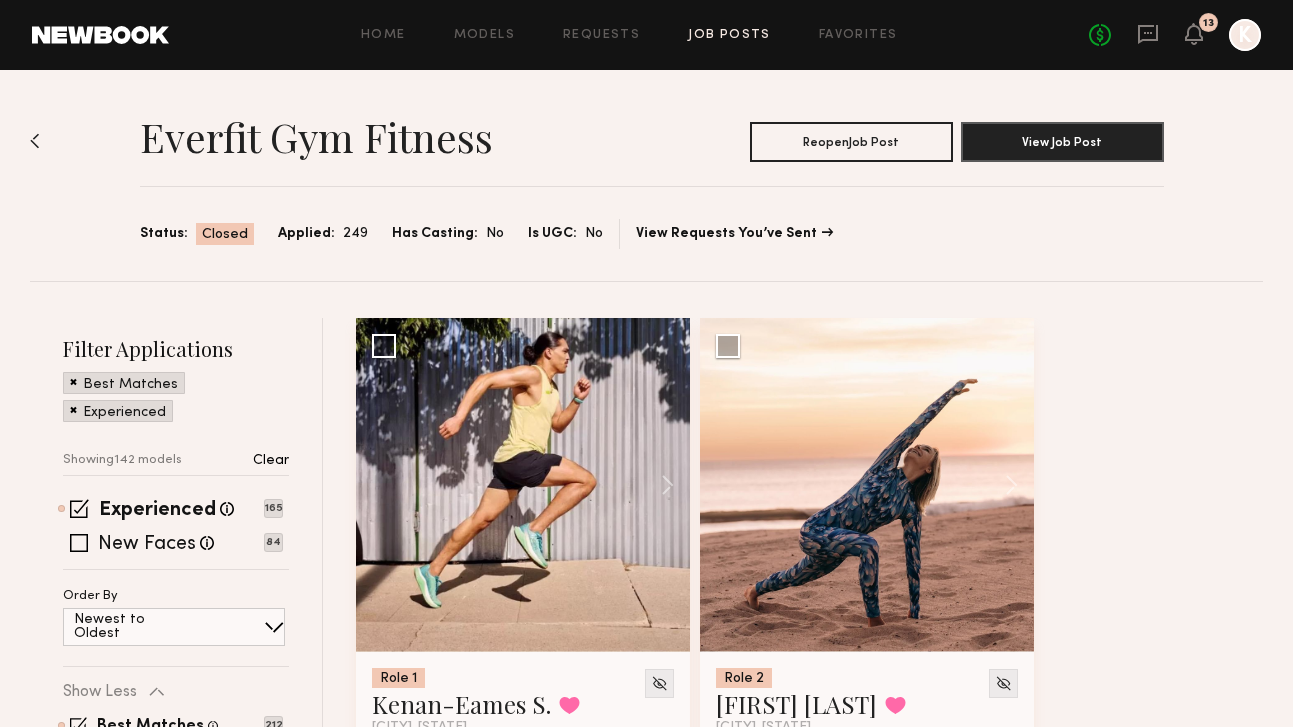 click 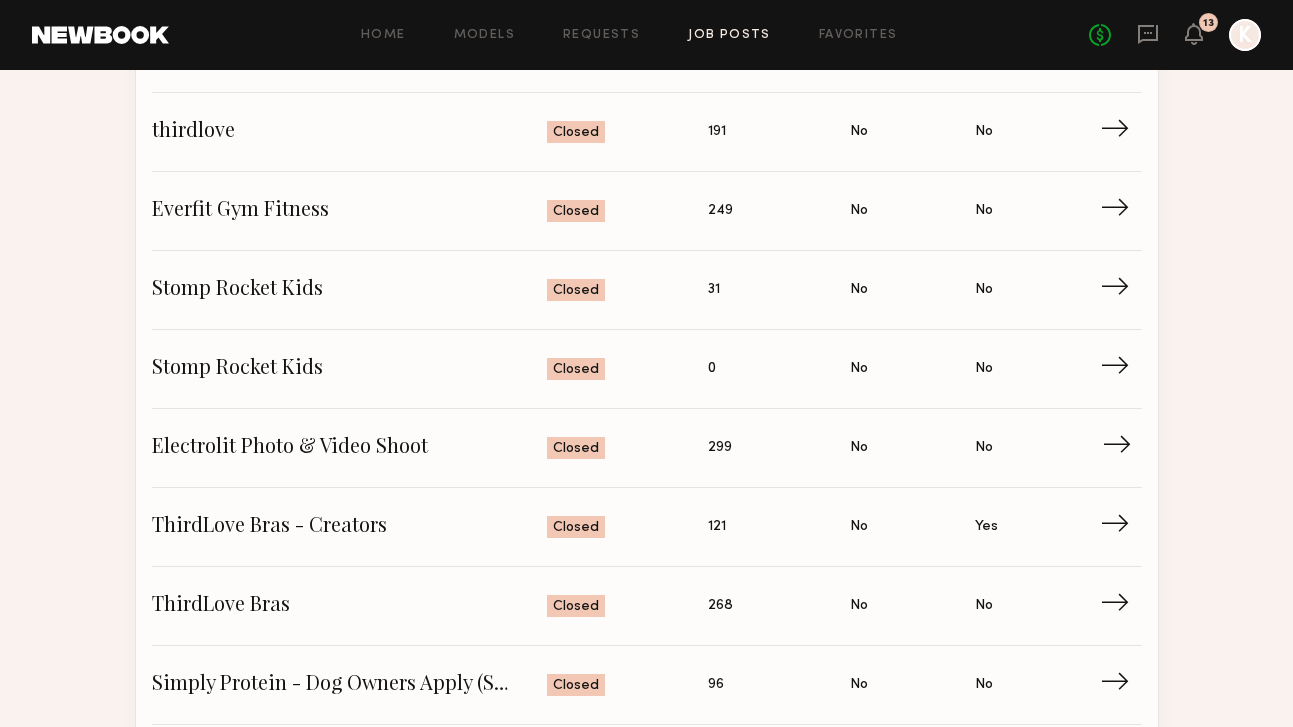 scroll, scrollTop: 1311, scrollLeft: 0, axis: vertical 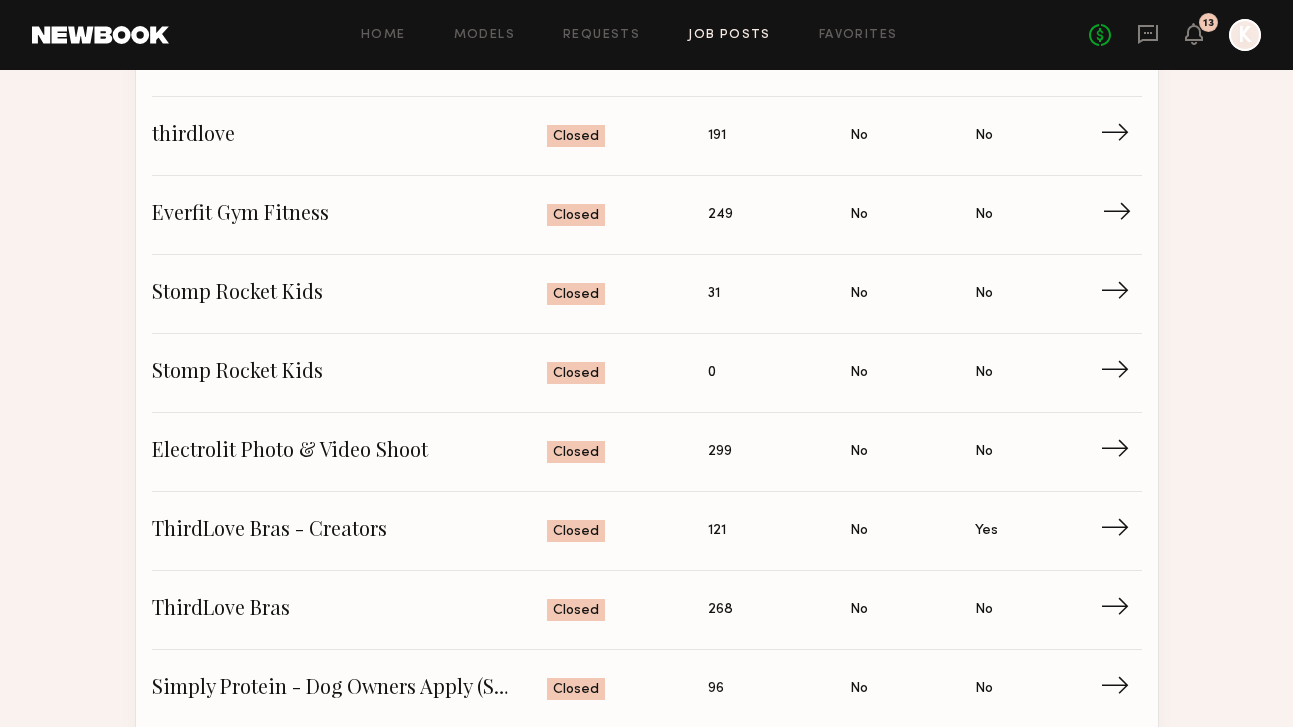 click on "→" 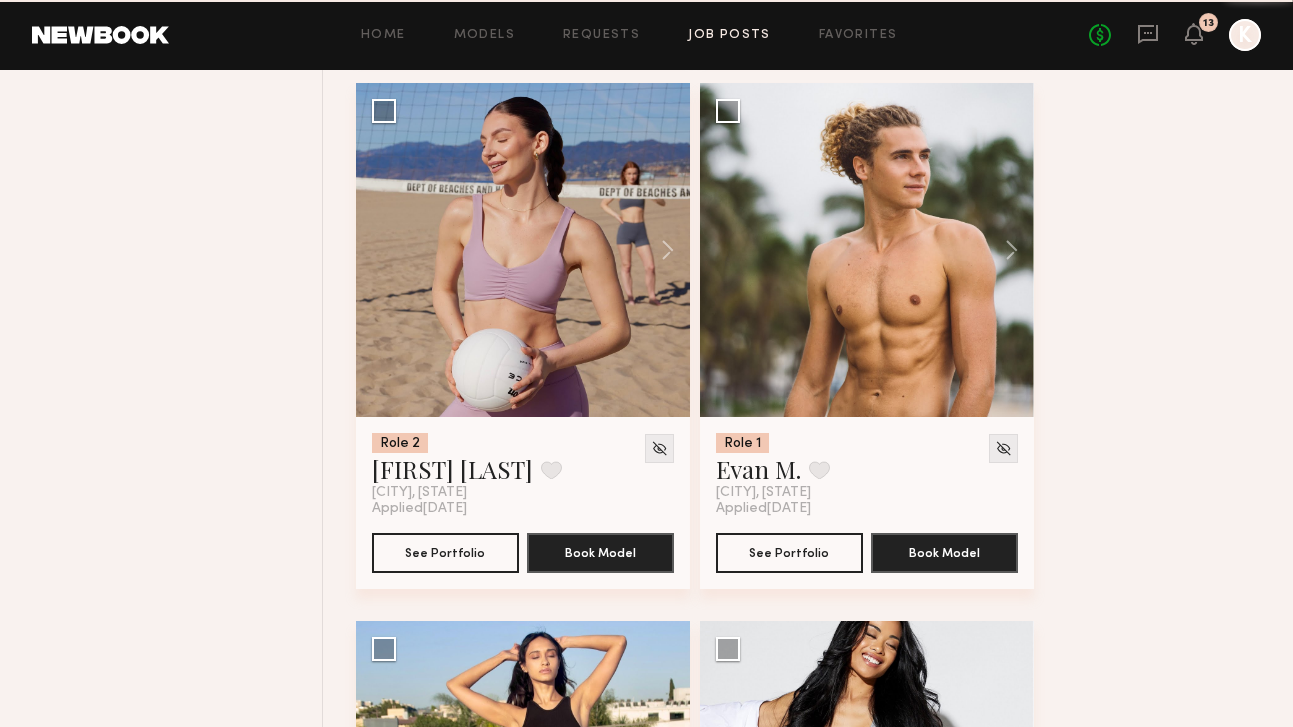 scroll, scrollTop: 0, scrollLeft: 0, axis: both 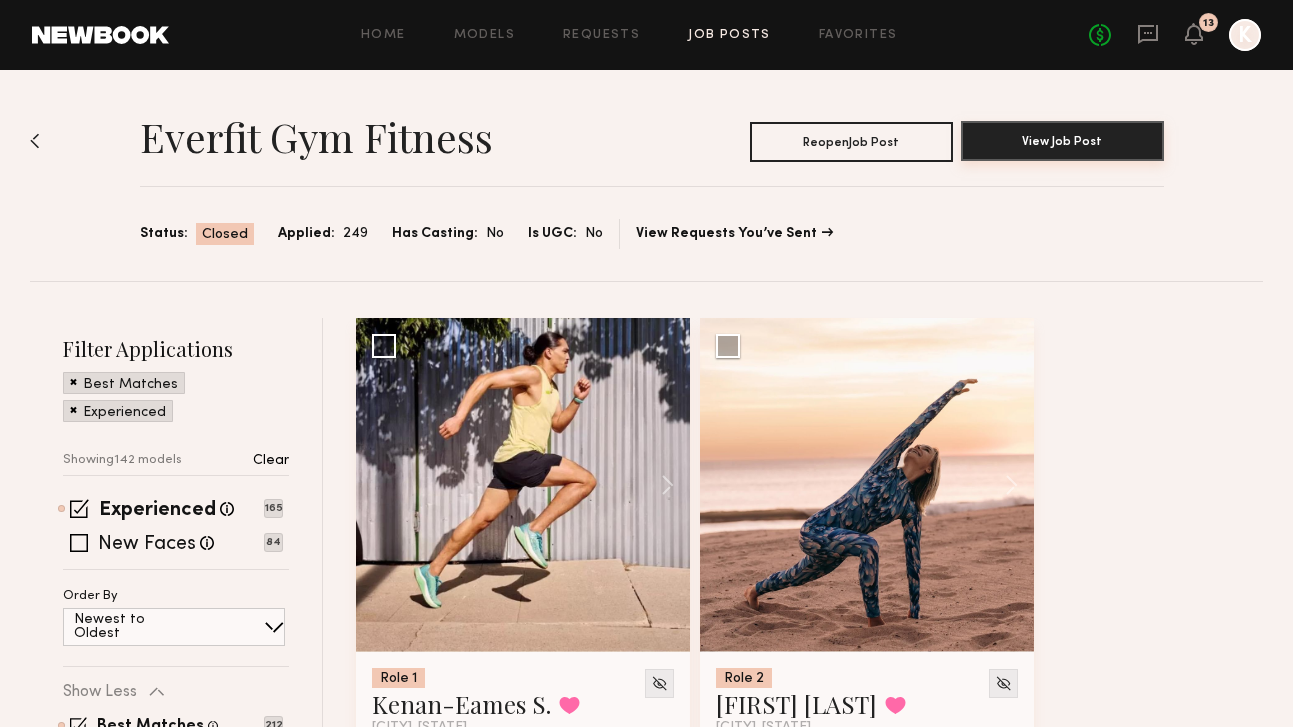 click on "View Job Post" 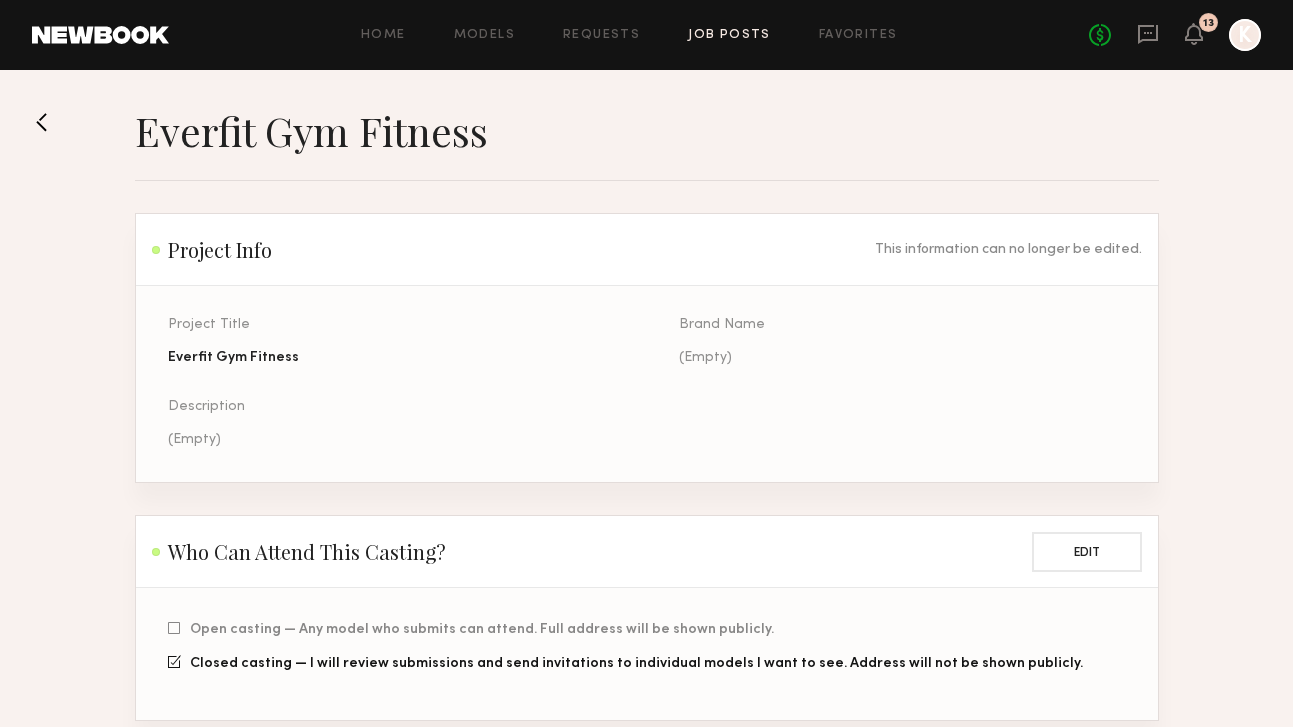 scroll, scrollTop: 0, scrollLeft: 0, axis: both 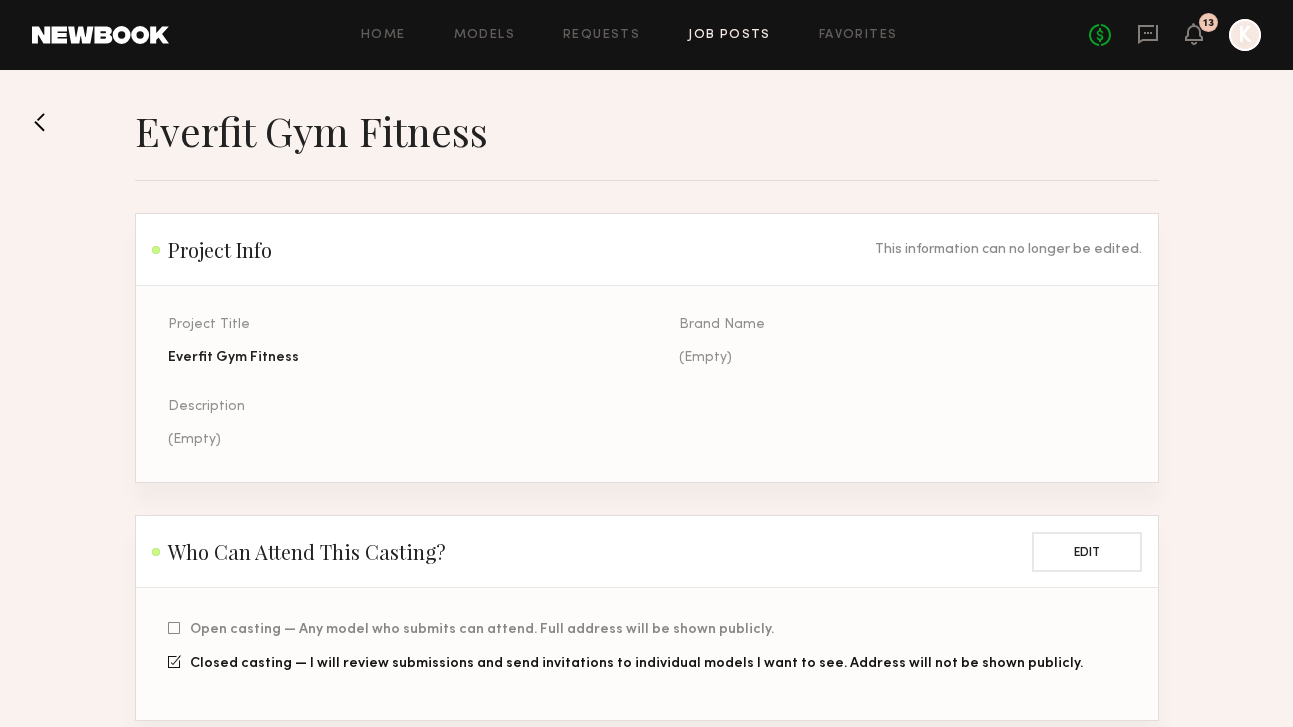click 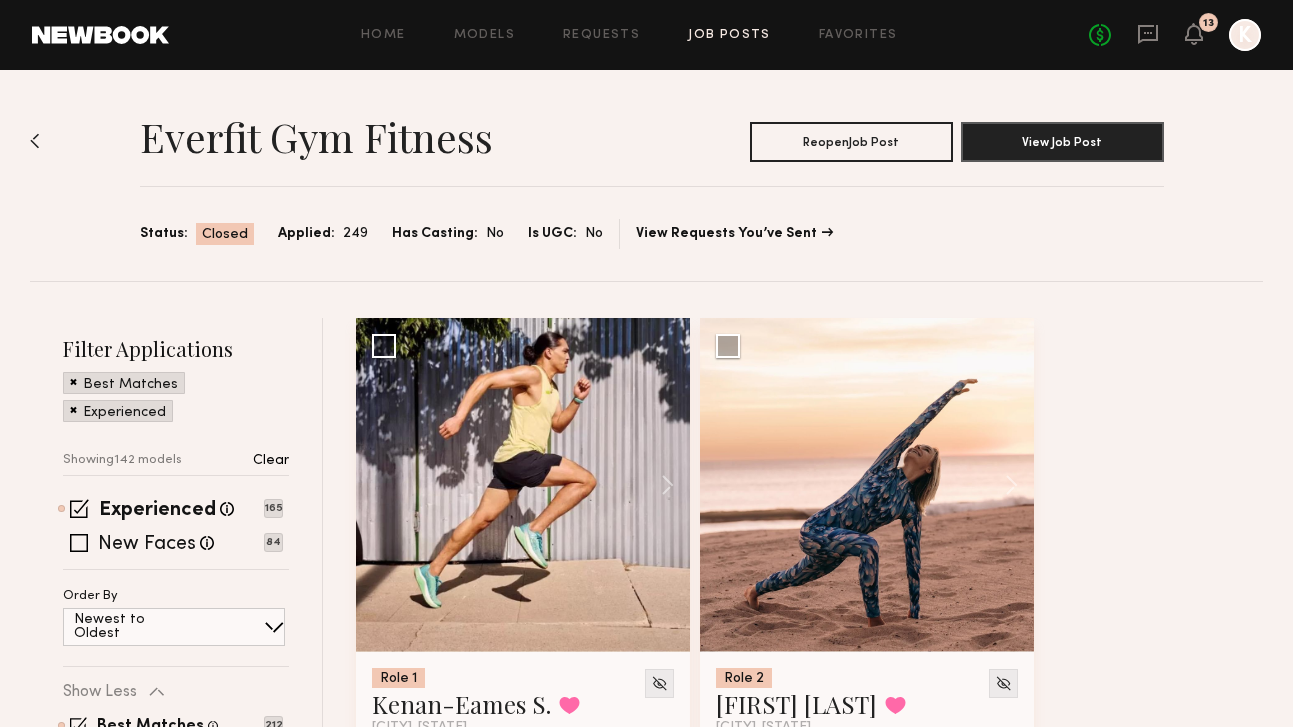 scroll, scrollTop: 0, scrollLeft: 0, axis: both 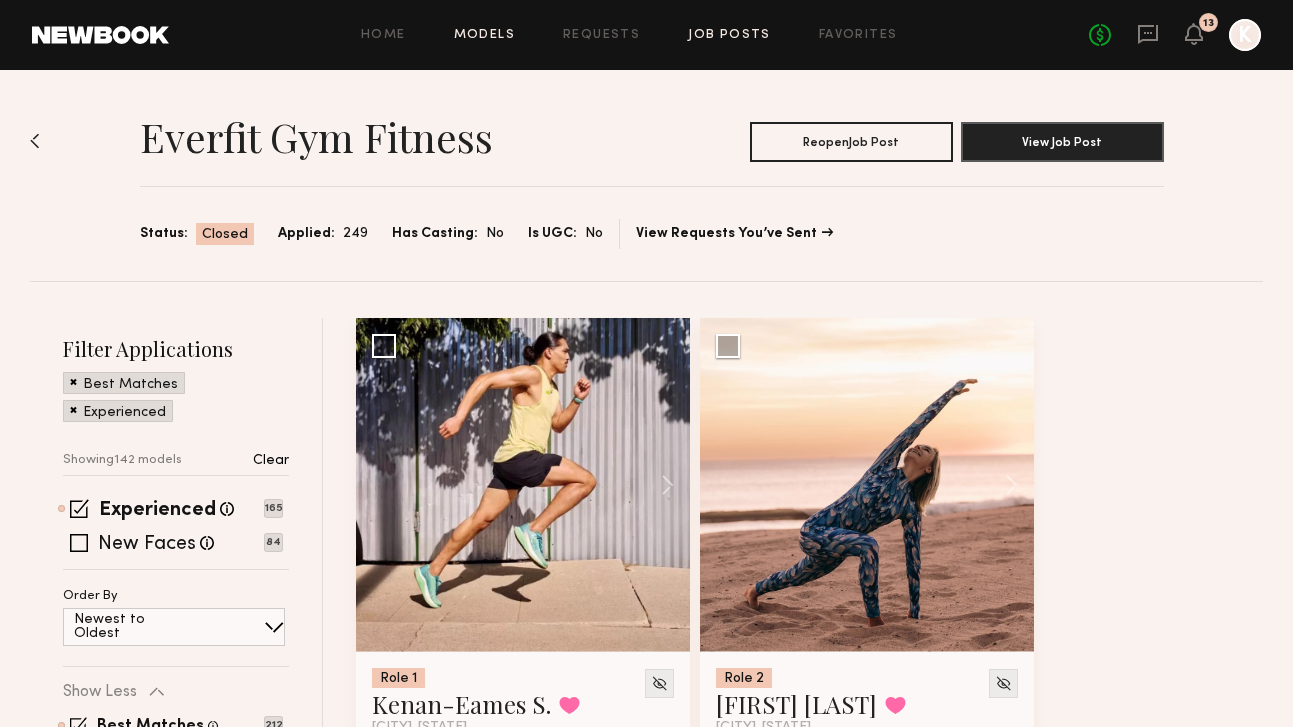 click on "Models" 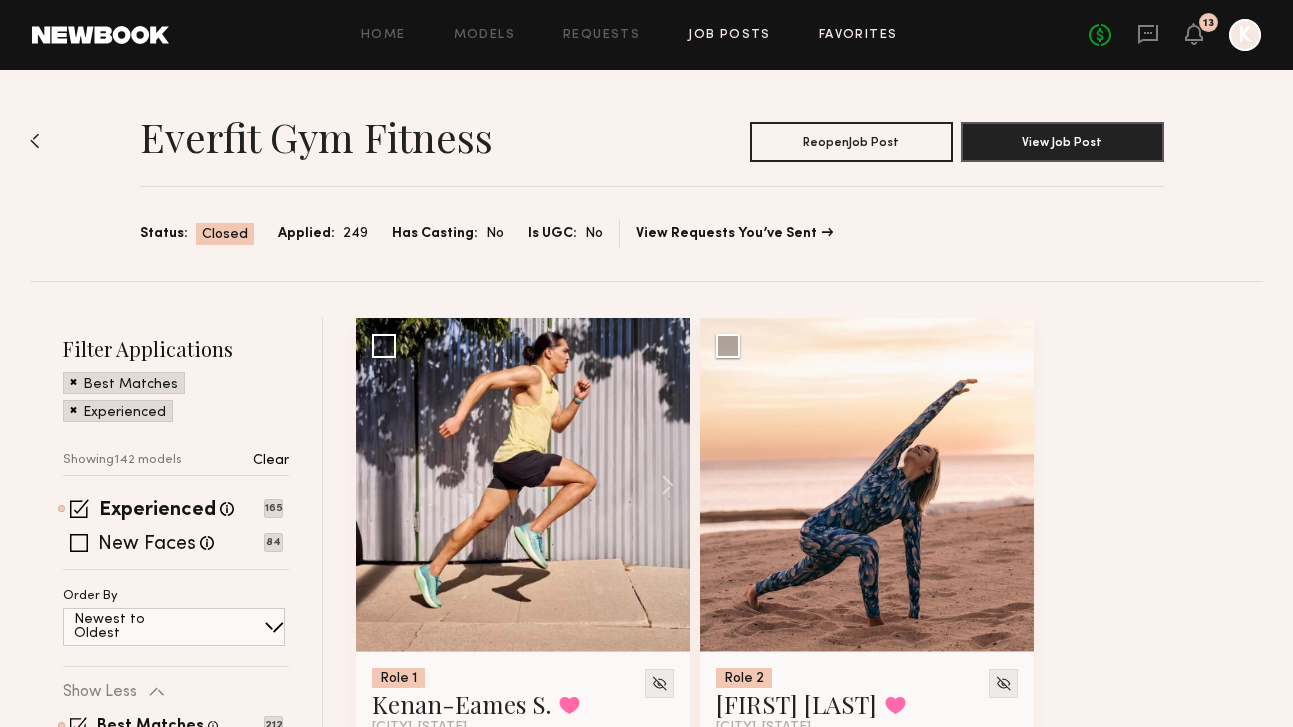 click on "Favorites" 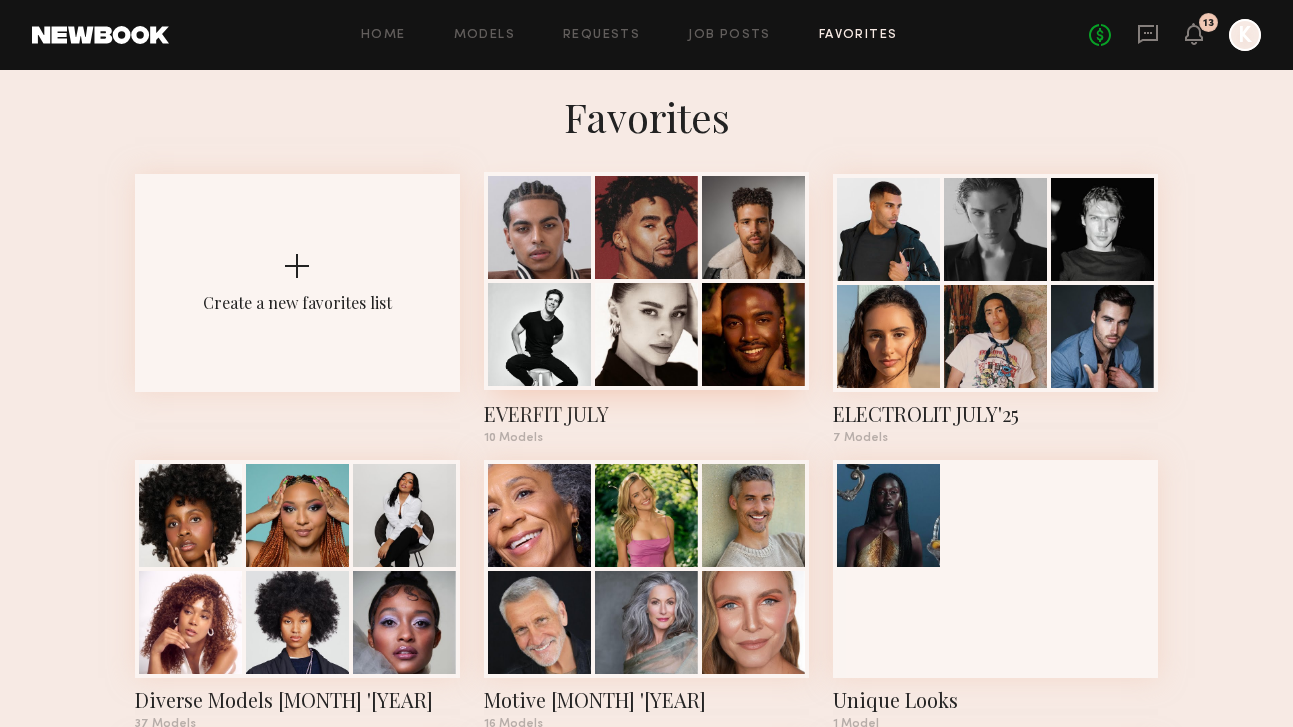 scroll, scrollTop: 34, scrollLeft: 0, axis: vertical 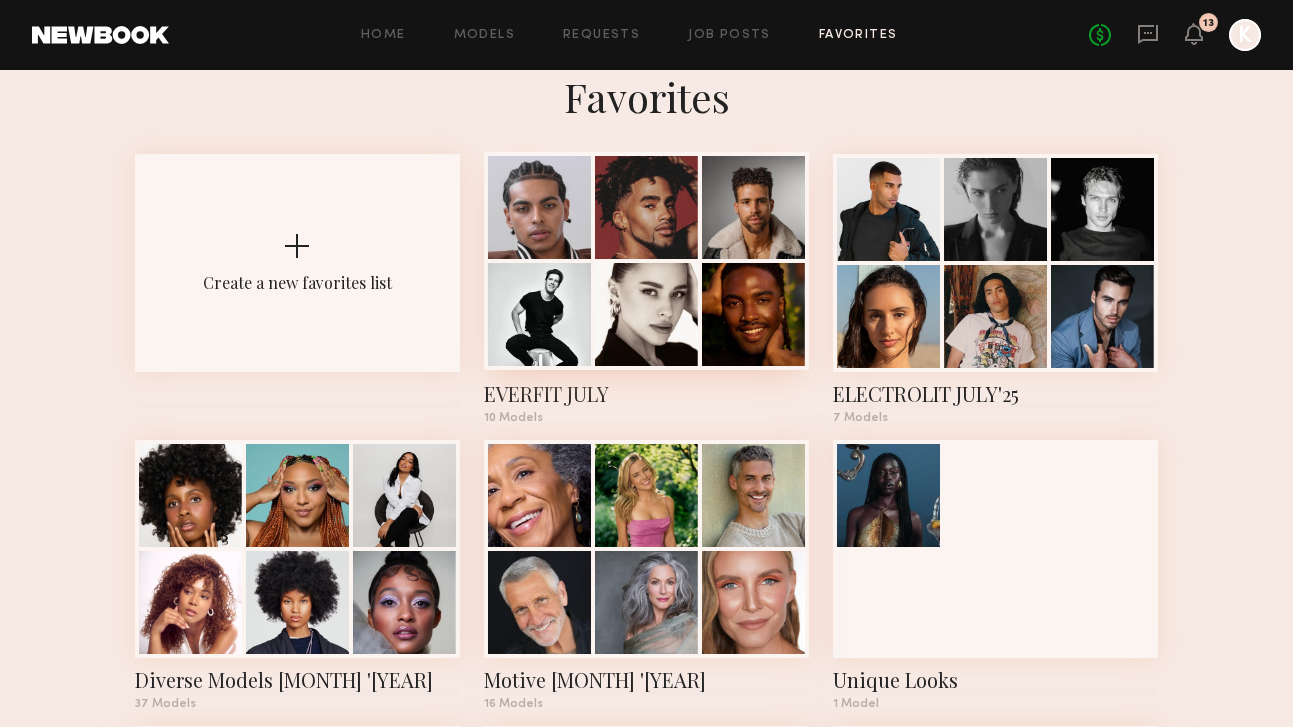 click 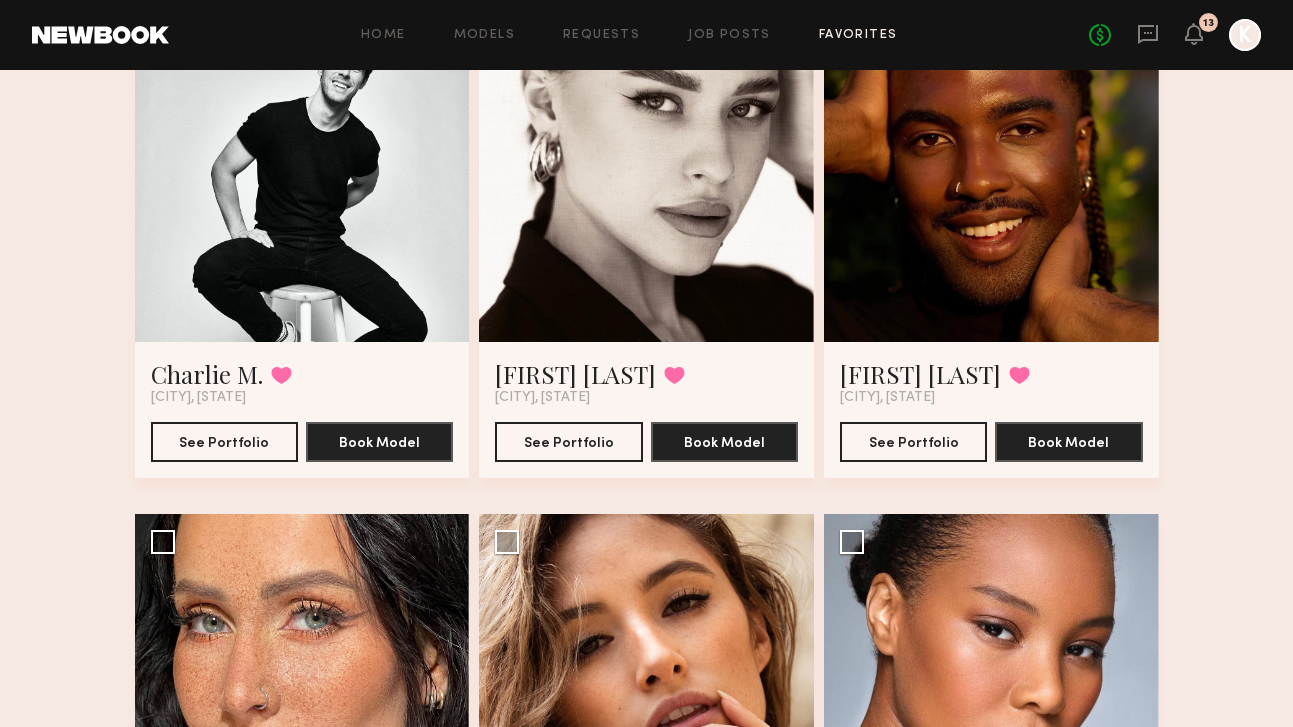 scroll, scrollTop: 831, scrollLeft: 0, axis: vertical 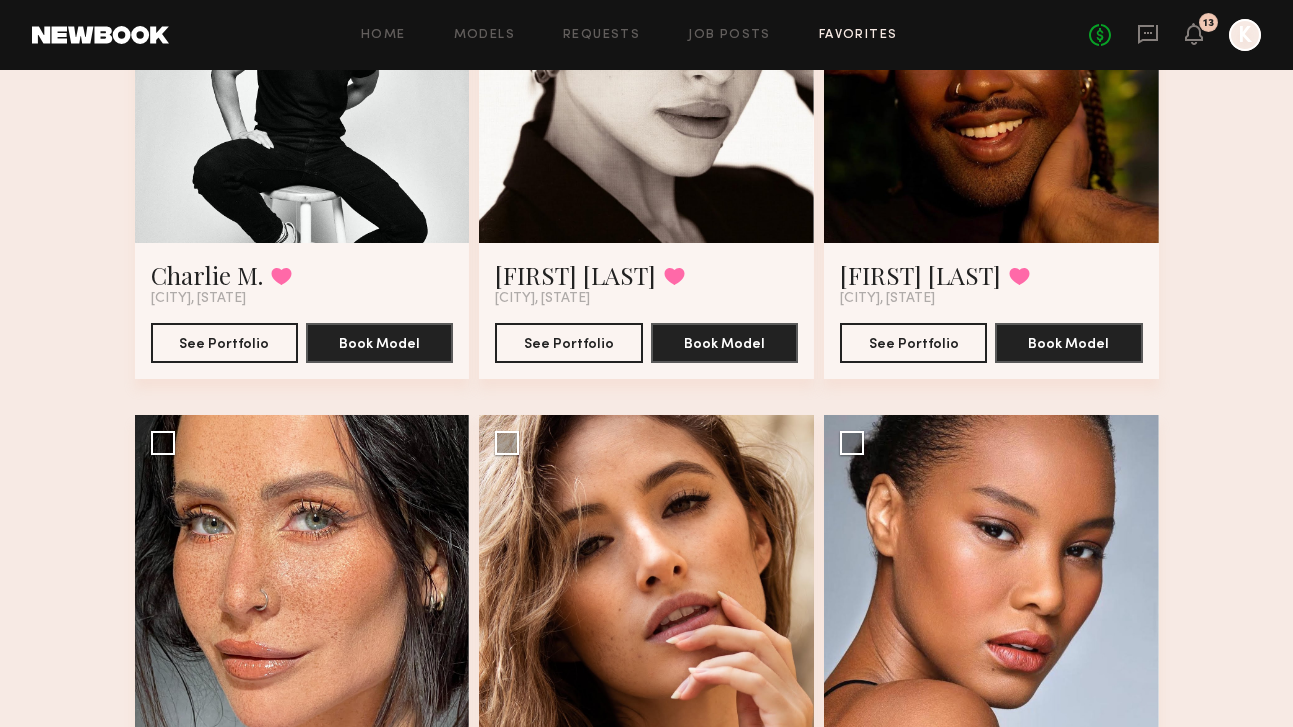 click on "Favorited [CITY], [STATE]" 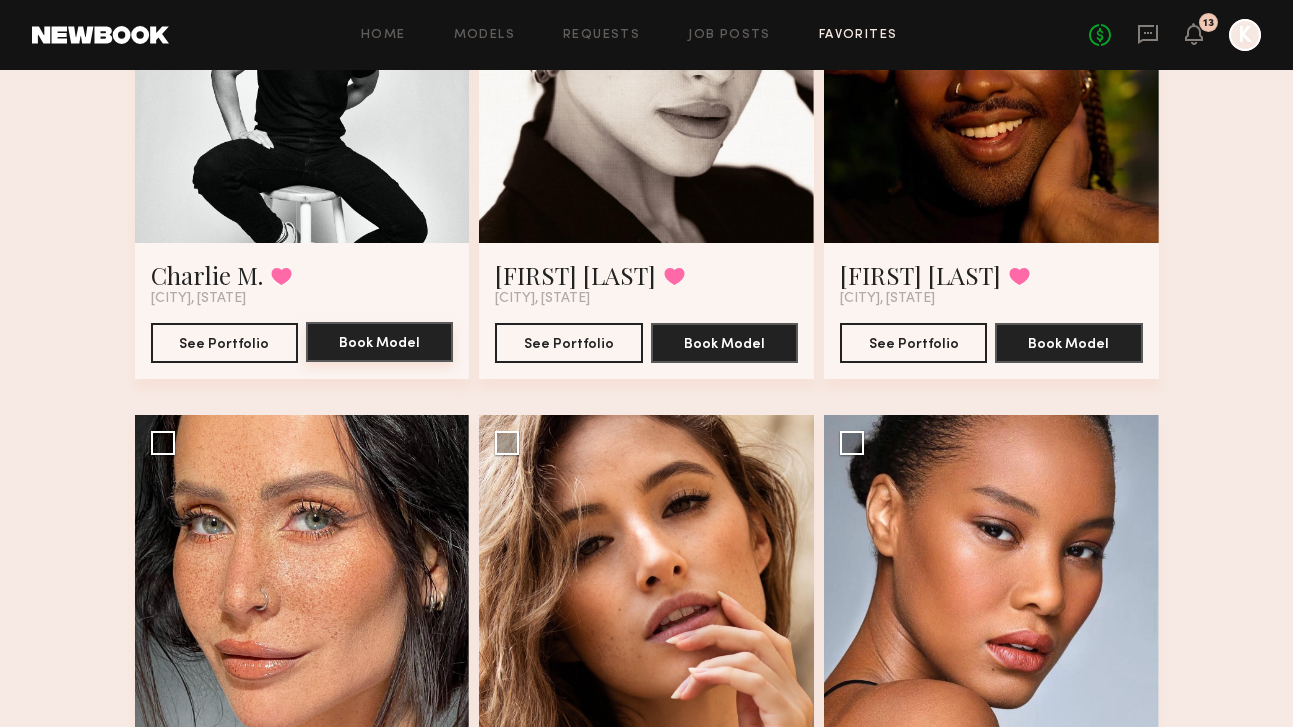 click on "Book Model" 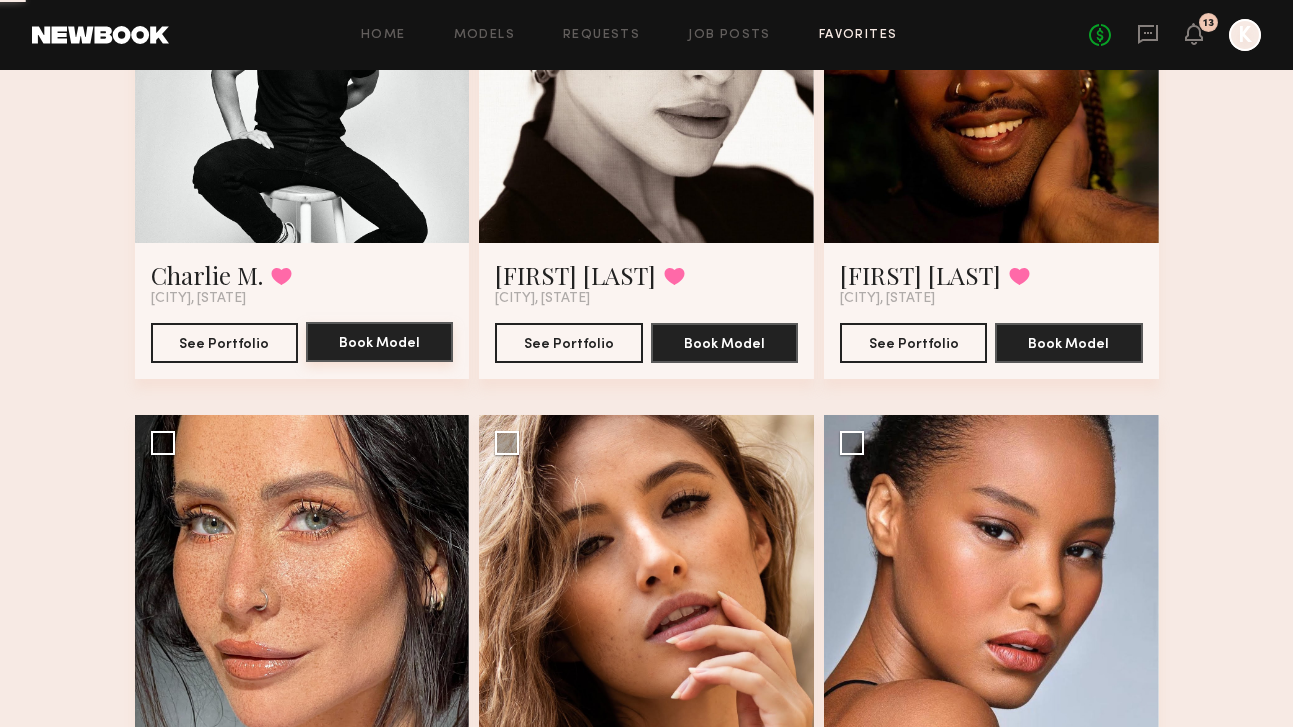 scroll, scrollTop: 0, scrollLeft: 0, axis: both 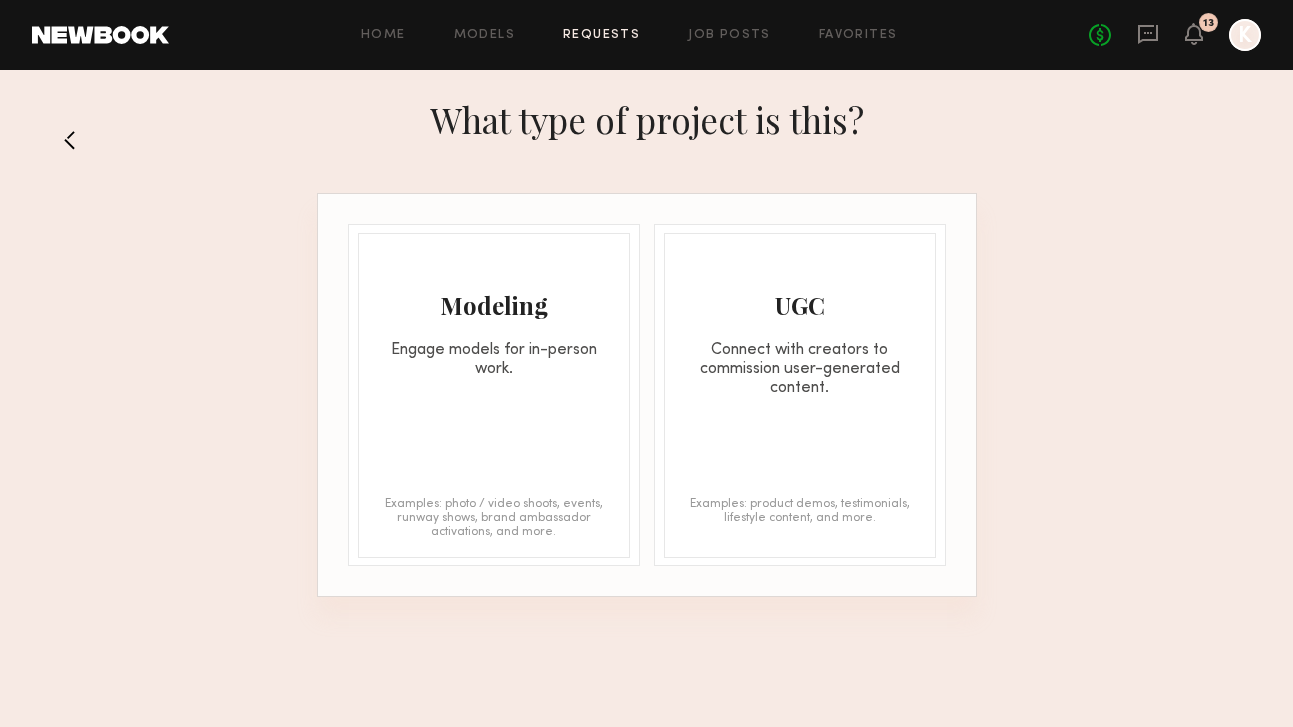 click on "Modeling" 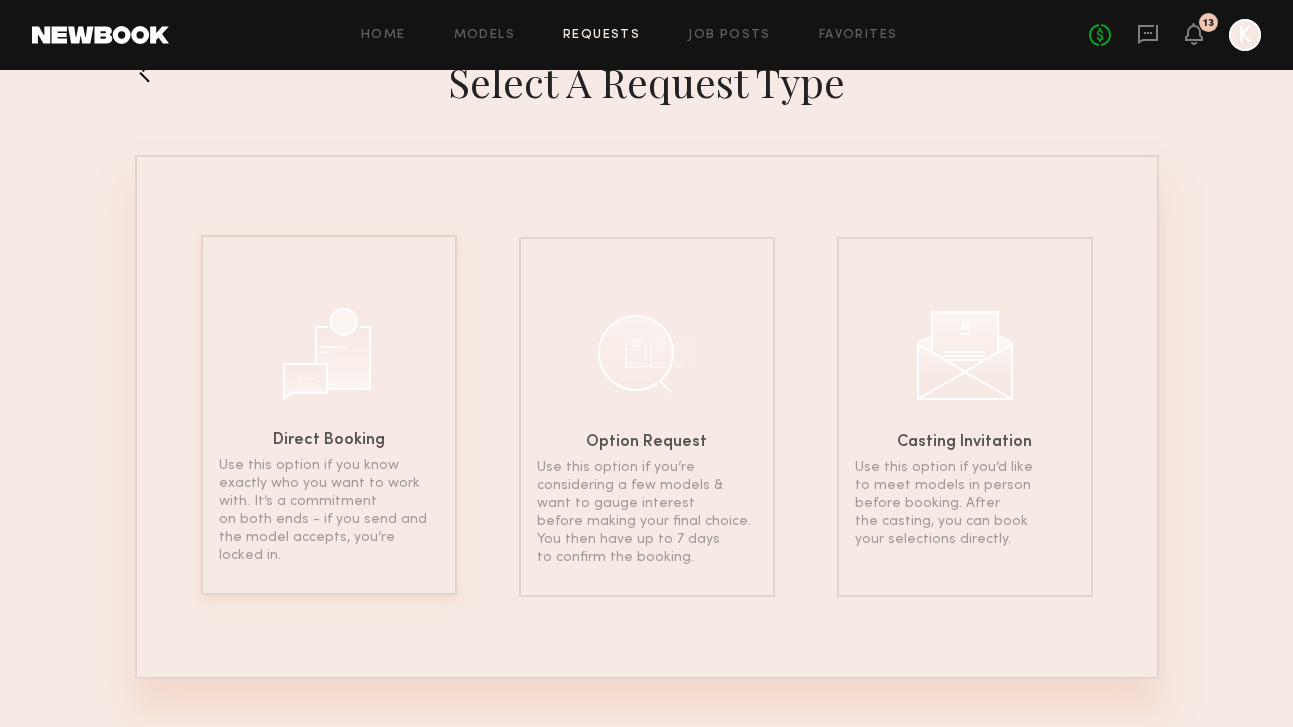 scroll, scrollTop: 65, scrollLeft: 0, axis: vertical 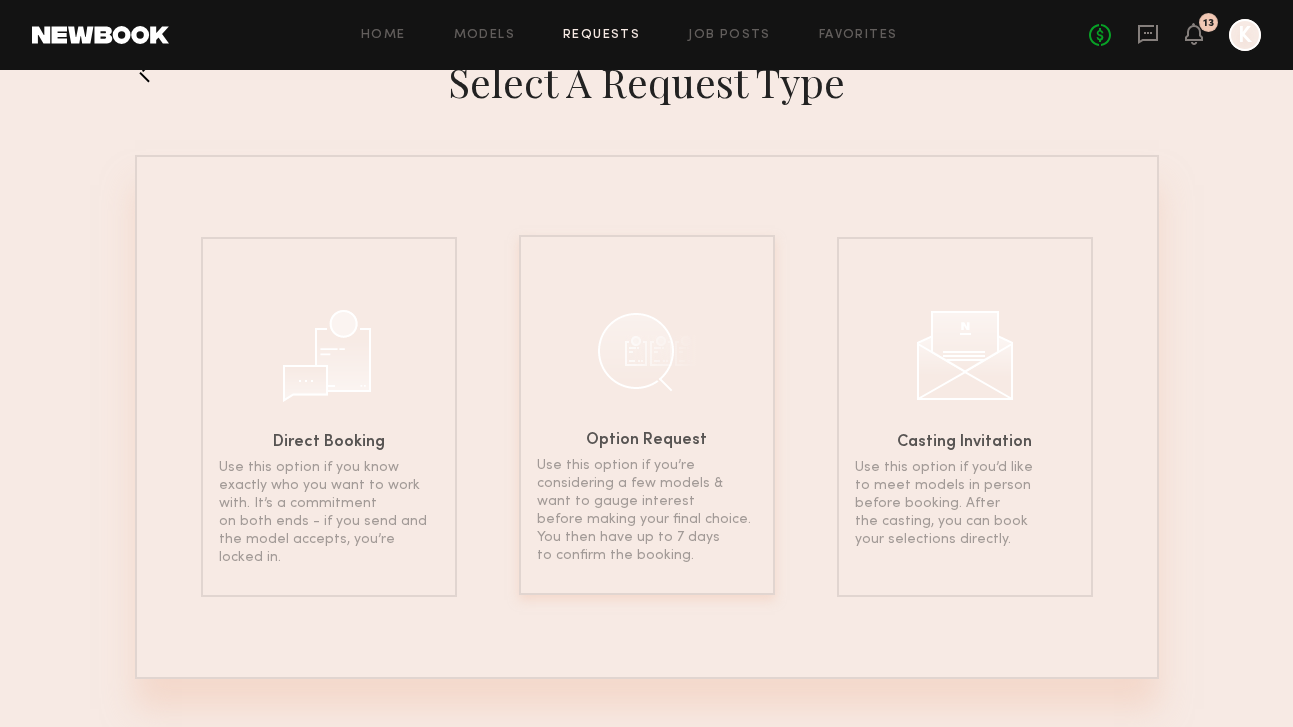 click 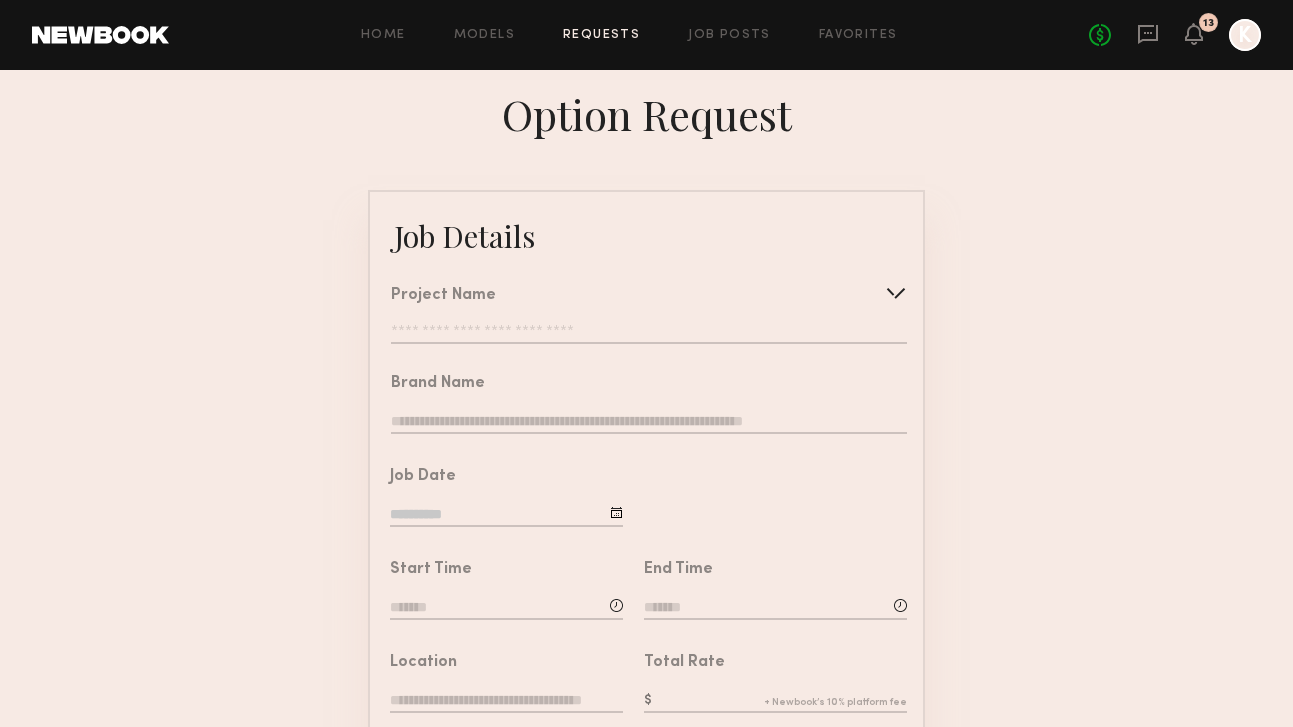 scroll, scrollTop: 0, scrollLeft: 0, axis: both 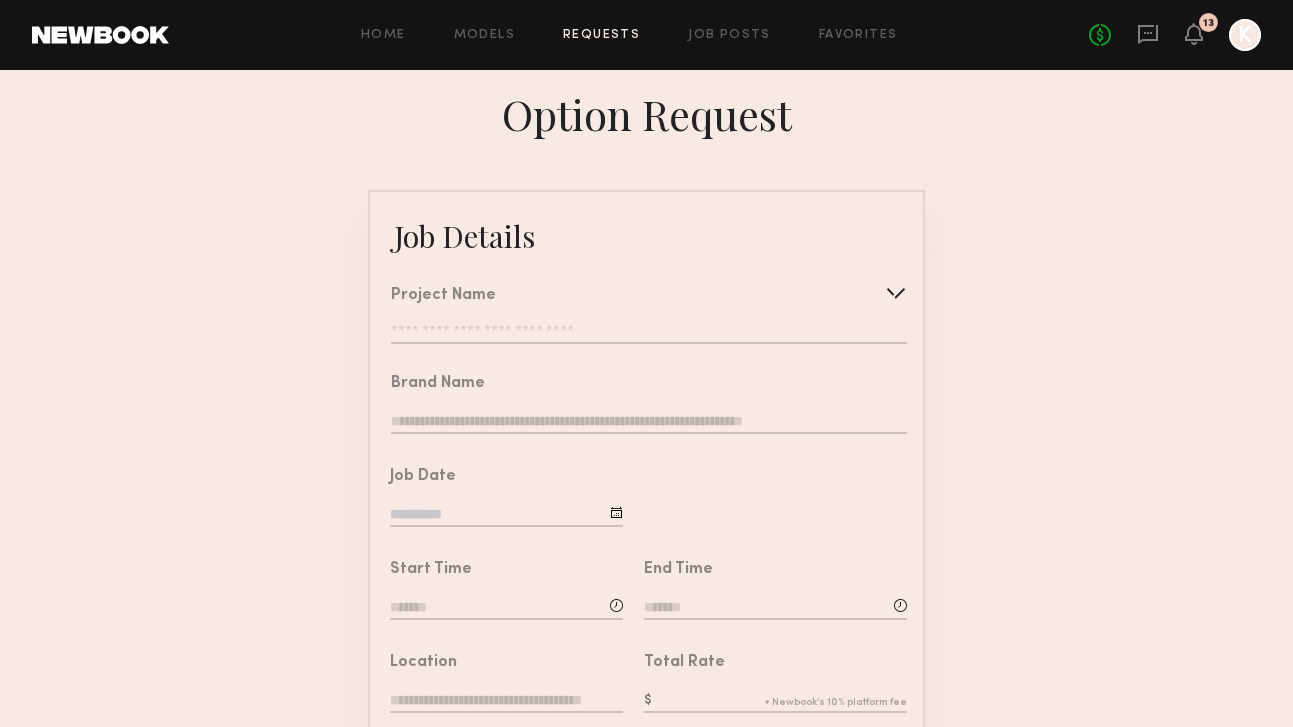 click on "Project Name Create Use recent modeling project American Needle electrolit motive Motive | Ages 35-60 Simply Protein - Dog Owners Apply (Show Us Your Pups!) Fruita Vapes American Needle | Guys Jewelbird" 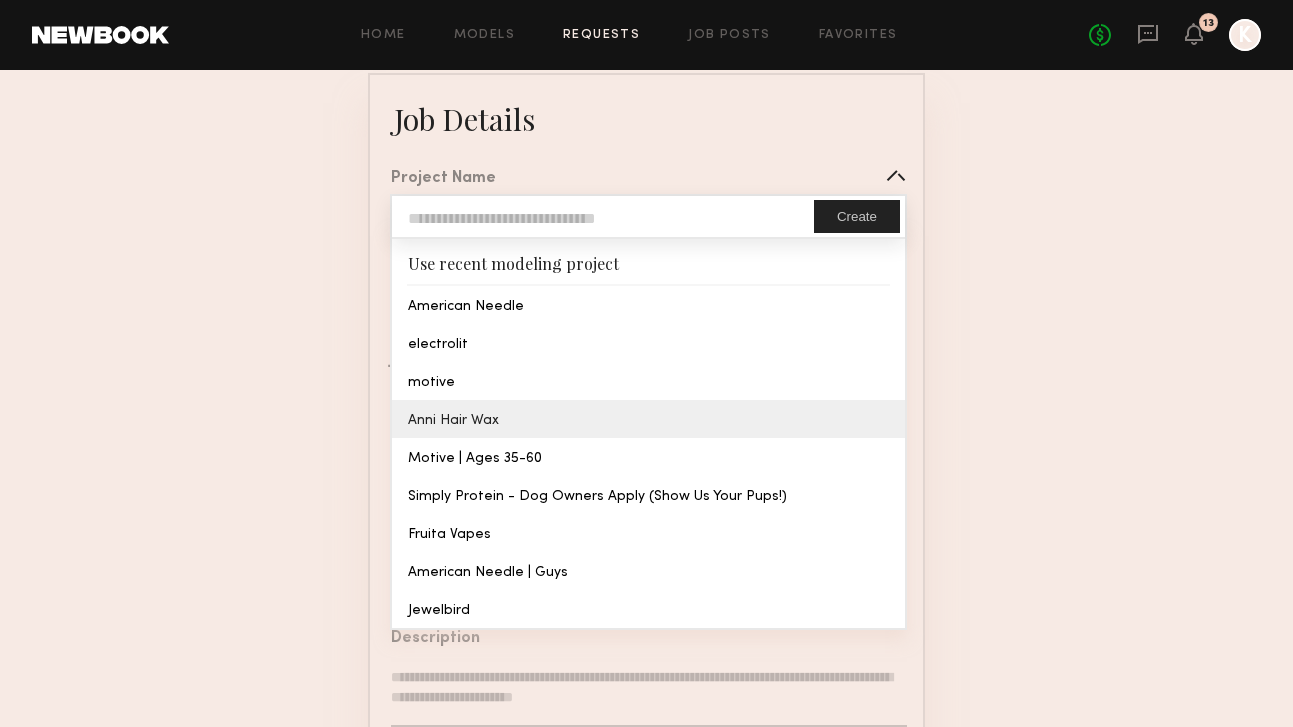 scroll, scrollTop: 136, scrollLeft: 0, axis: vertical 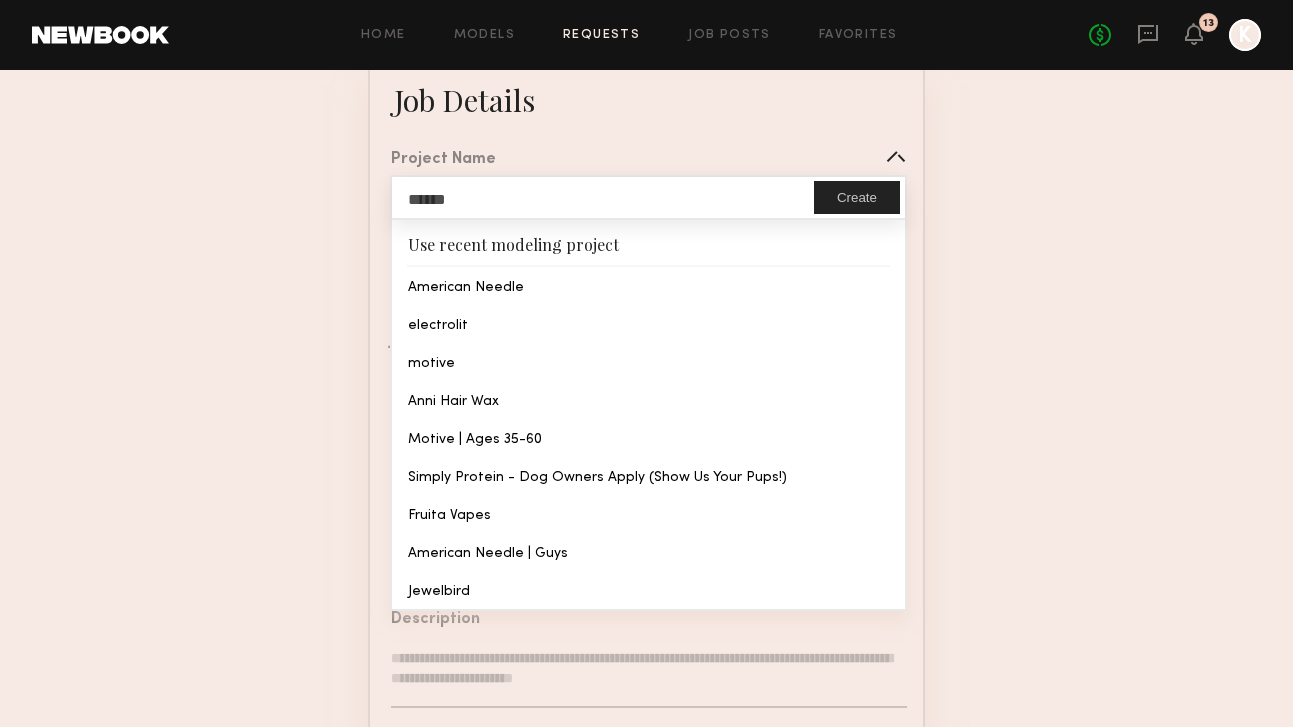type on "*******" 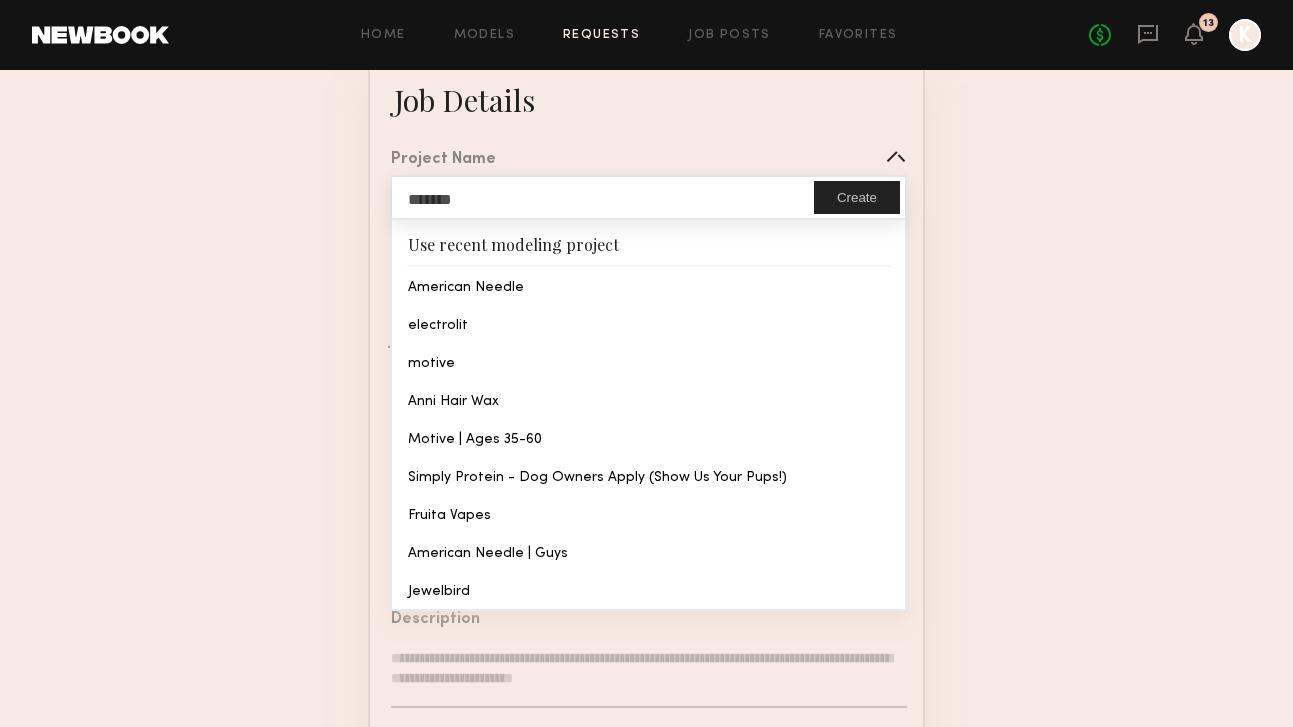 type on "*******" 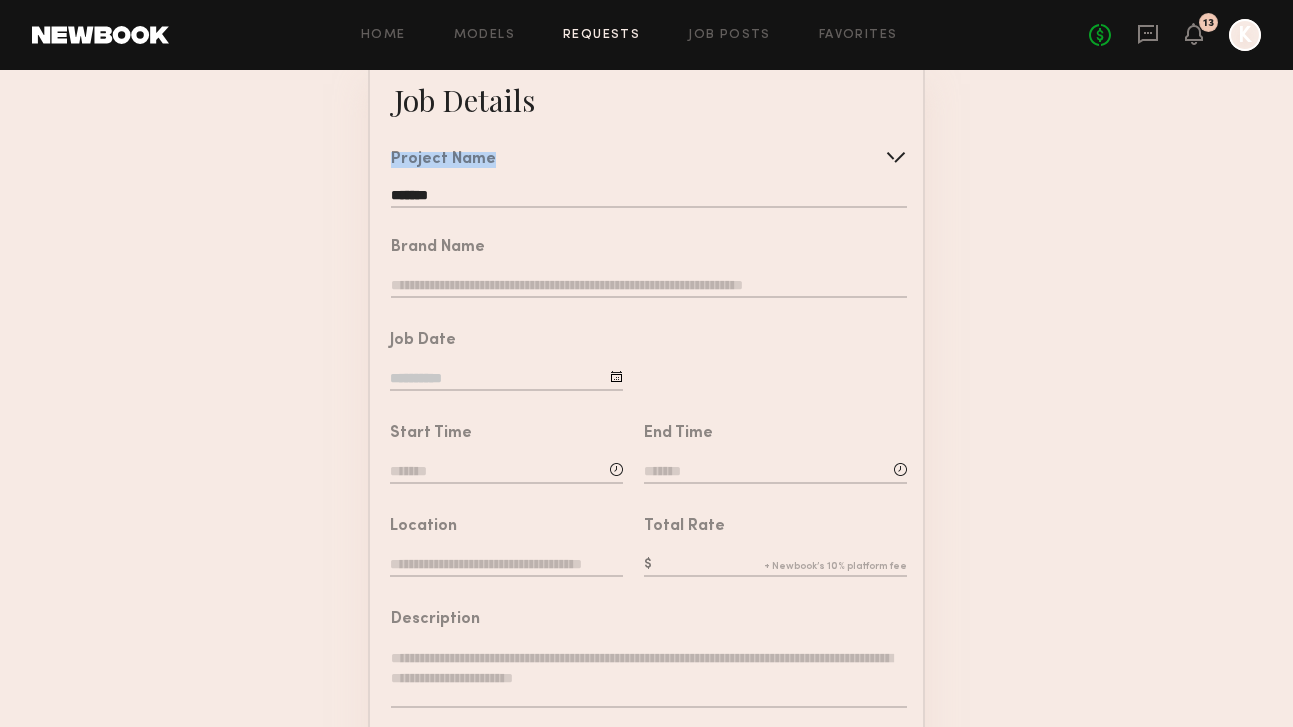 drag, startPoint x: 480, startPoint y: 181, endPoint x: 379, endPoint y: 180, distance: 101.00495 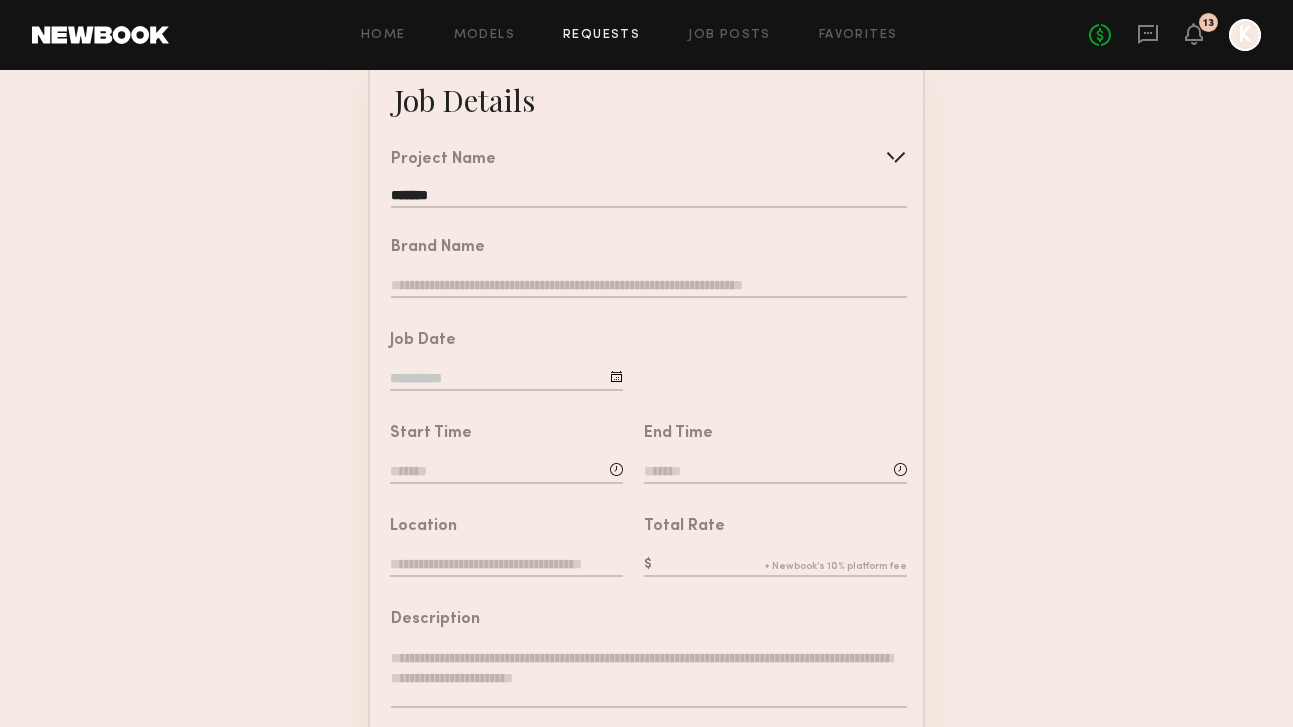 click on "*******" 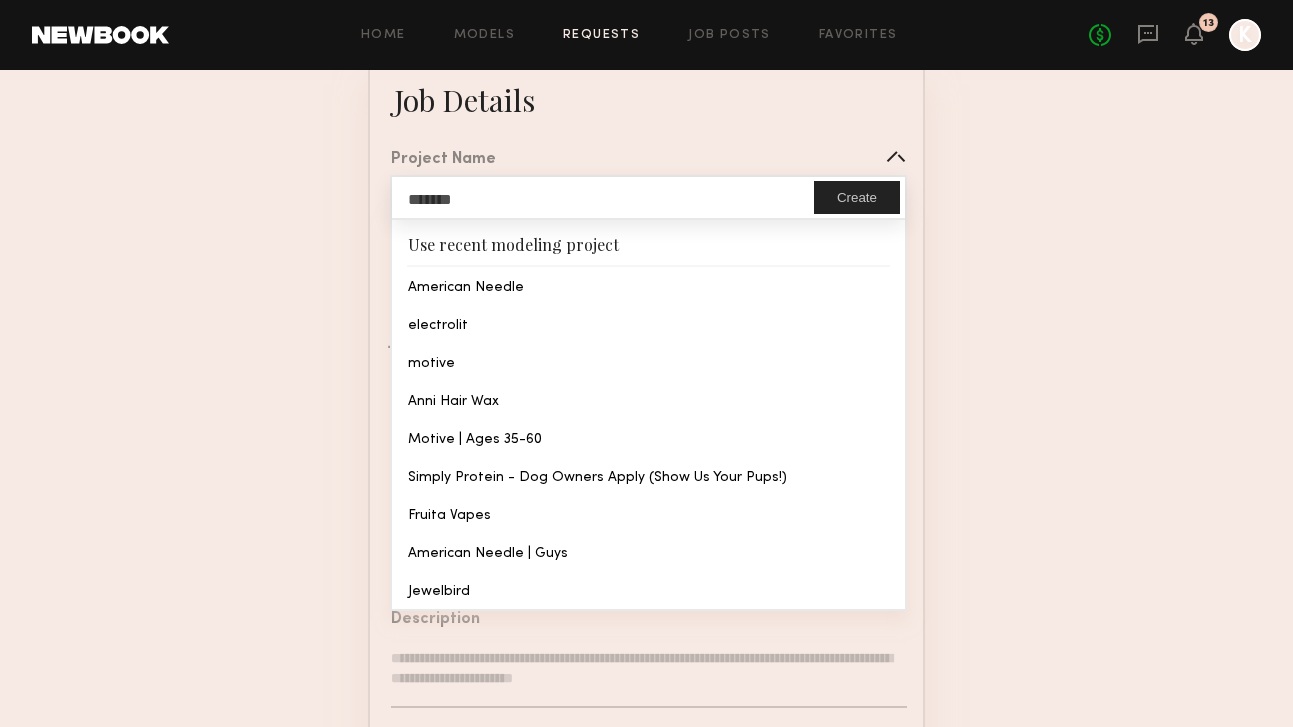 click on "*******" 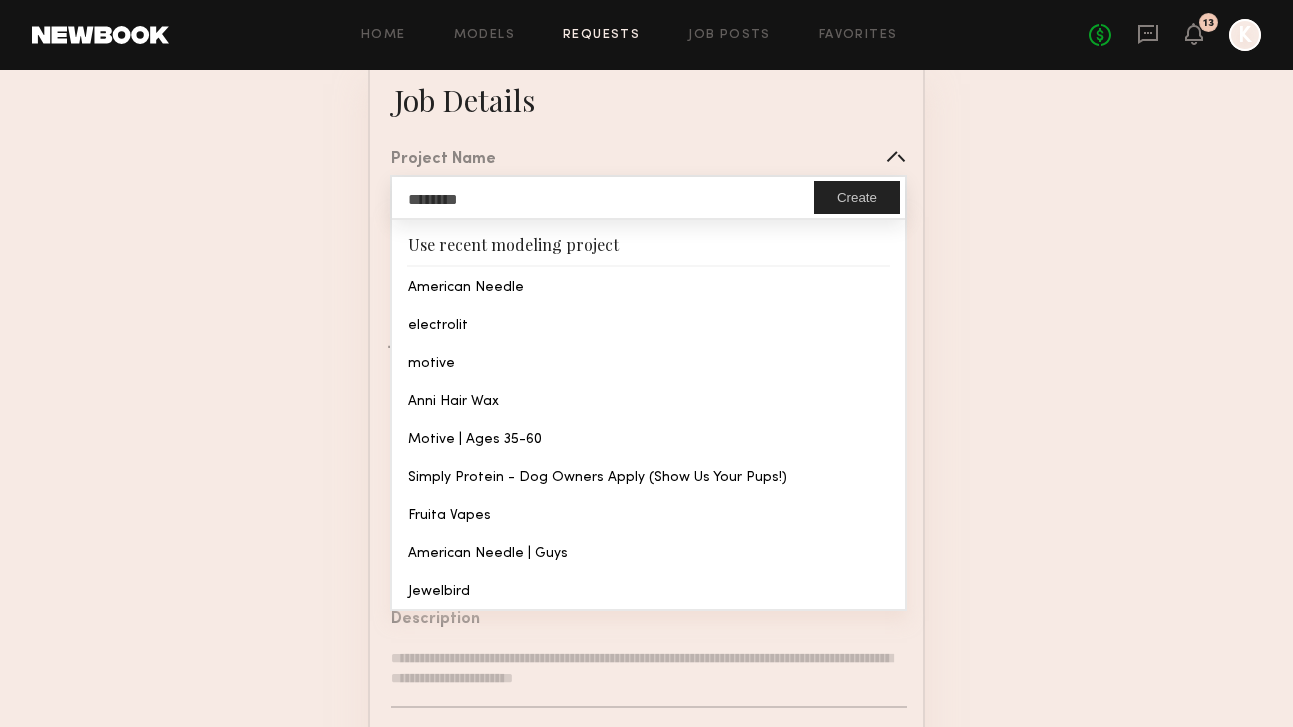 click on "*******" 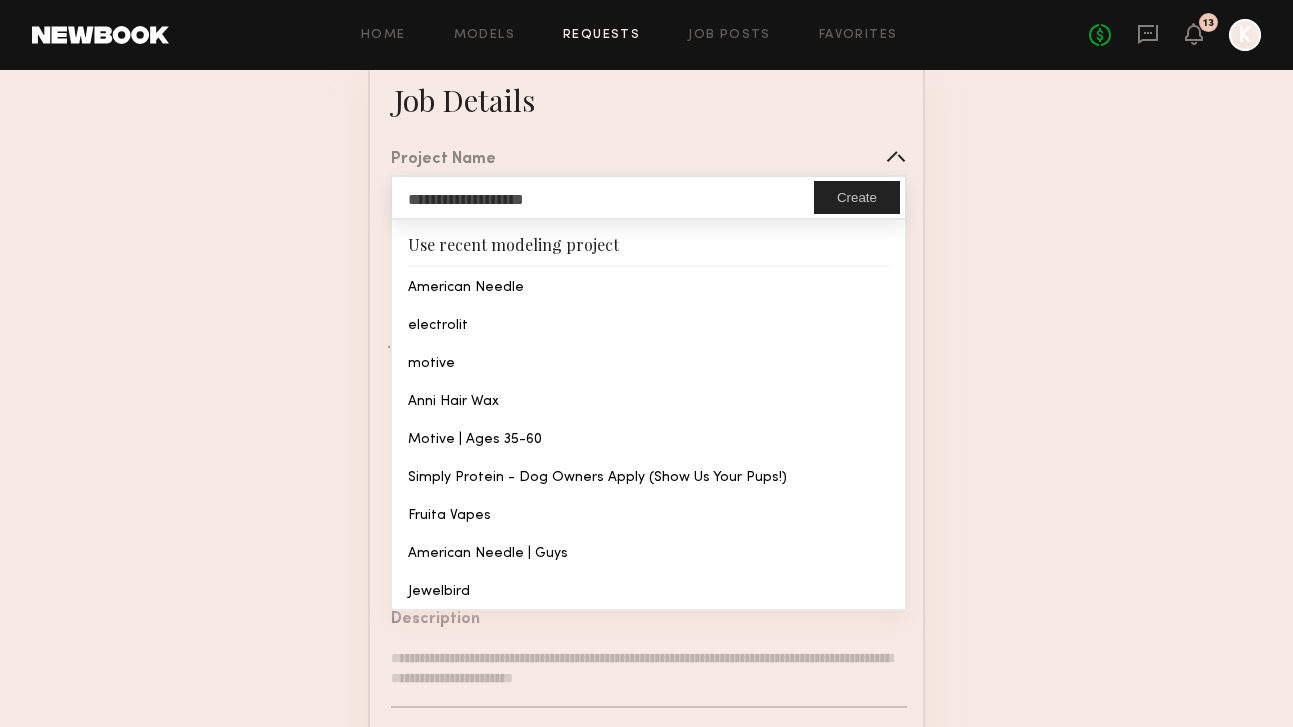 type on "**********" 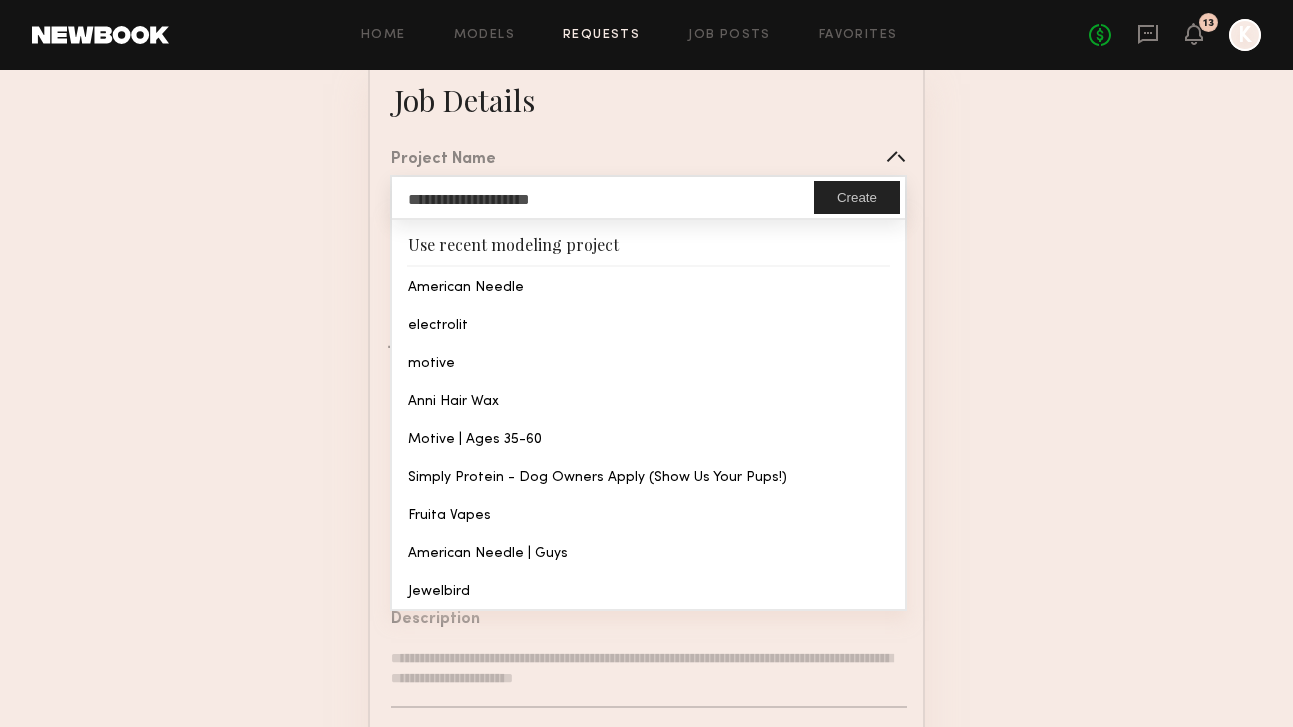 type on "**********" 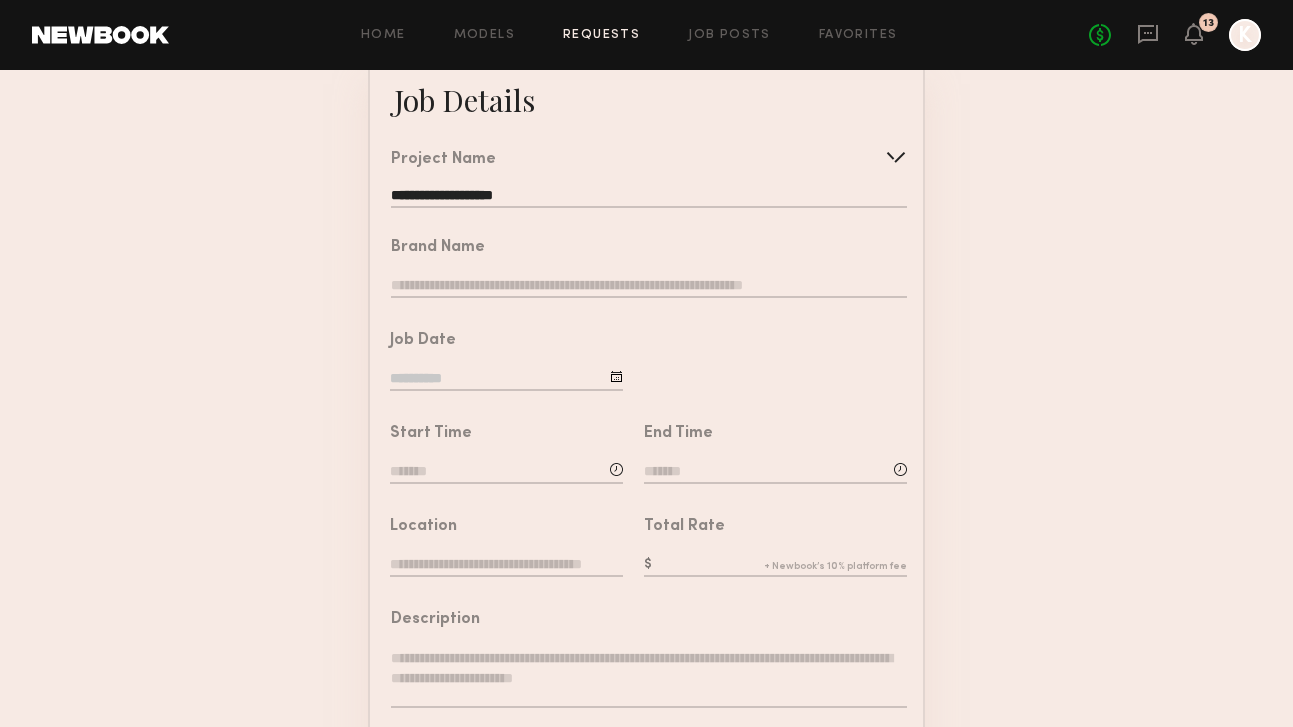click 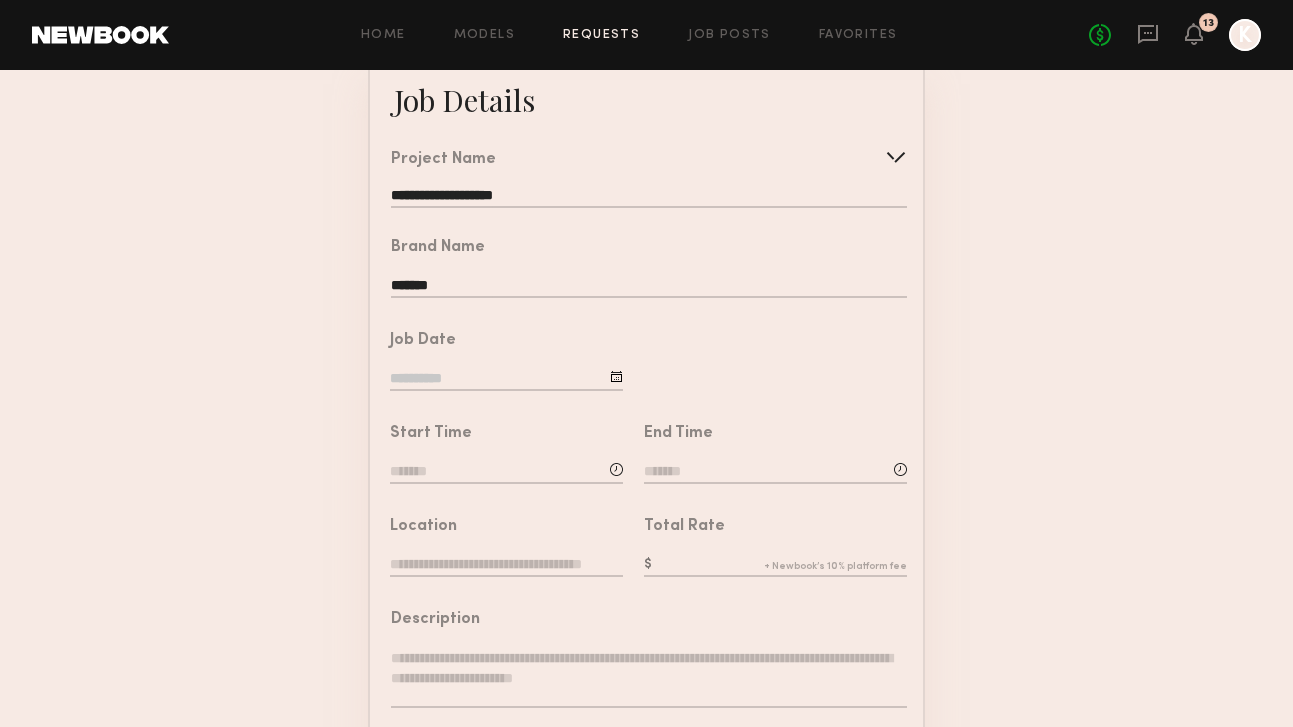 type on "*******" 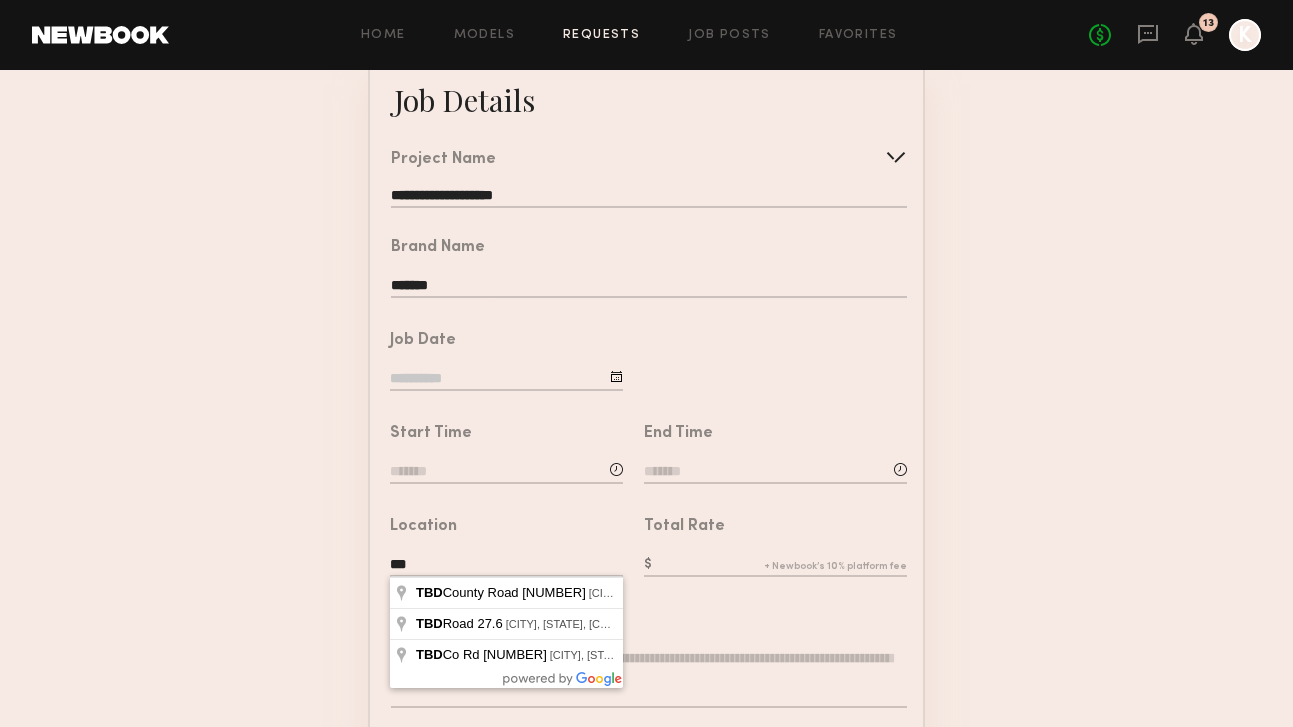type on "***" 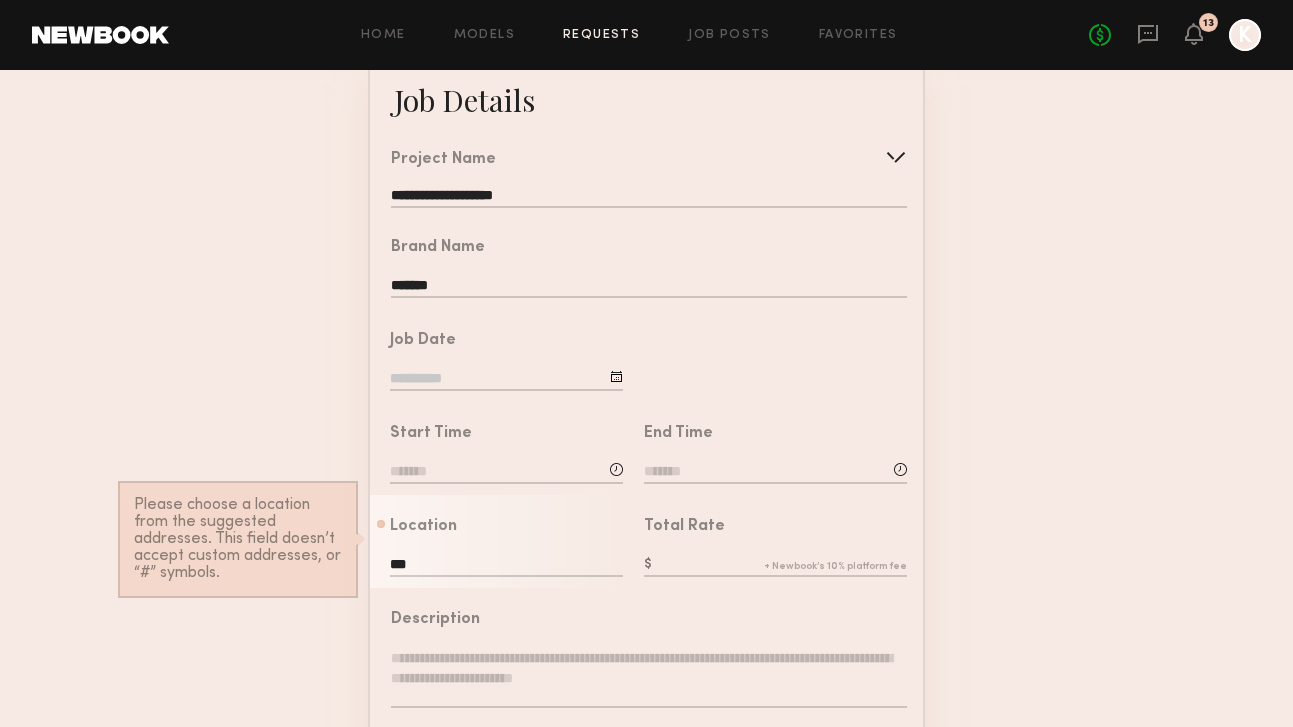 click on "Total Rate" 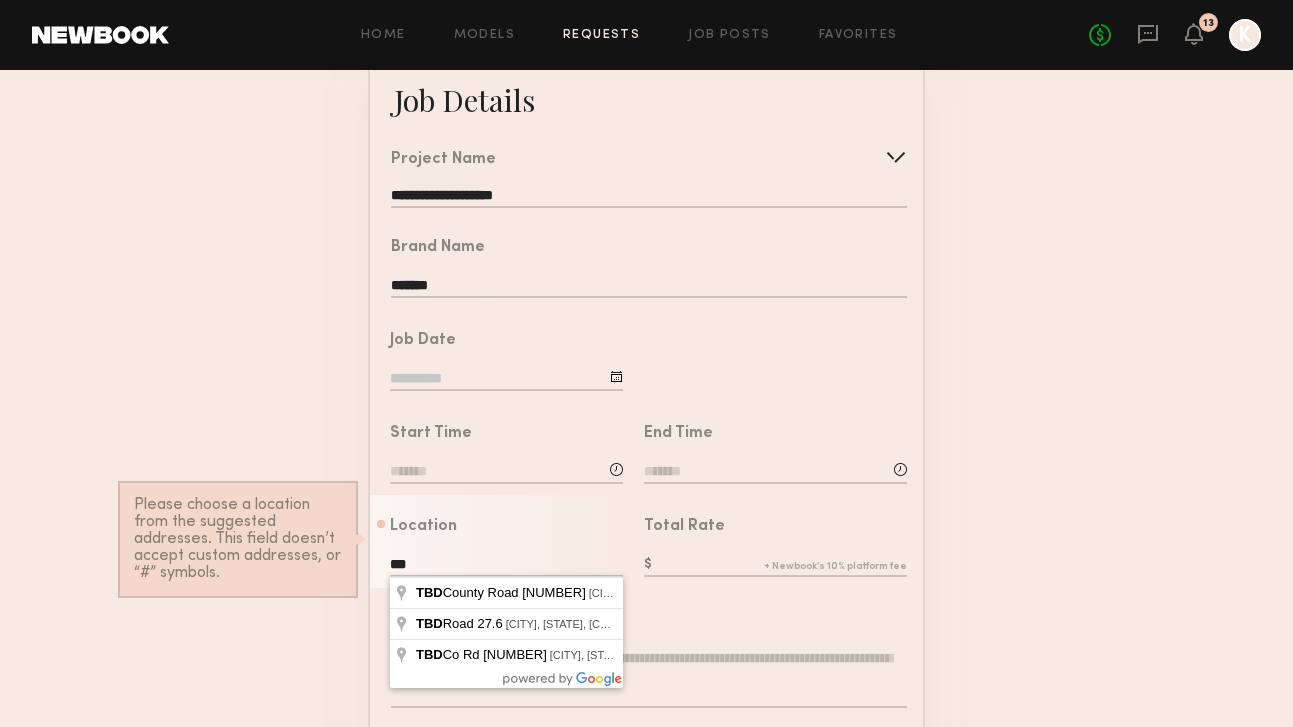 drag, startPoint x: 454, startPoint y: 555, endPoint x: 351, endPoint y: 555, distance: 103 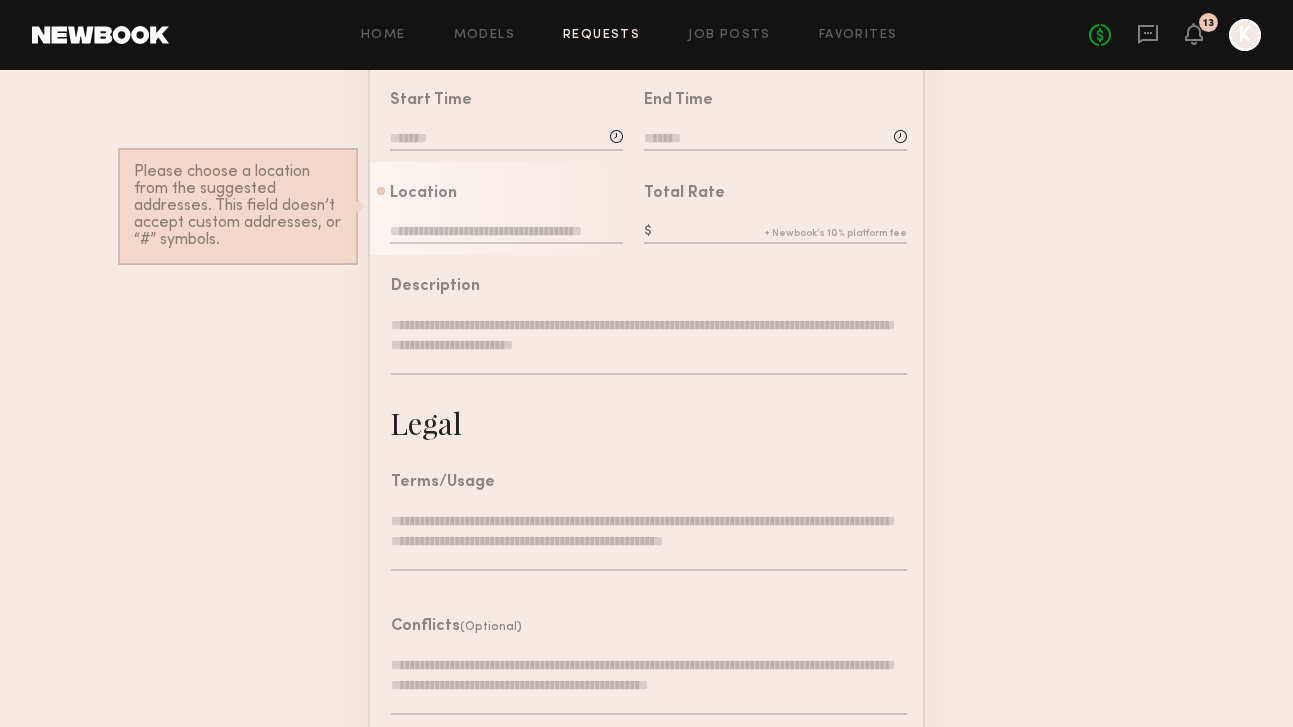 scroll, scrollTop: 472, scrollLeft: 0, axis: vertical 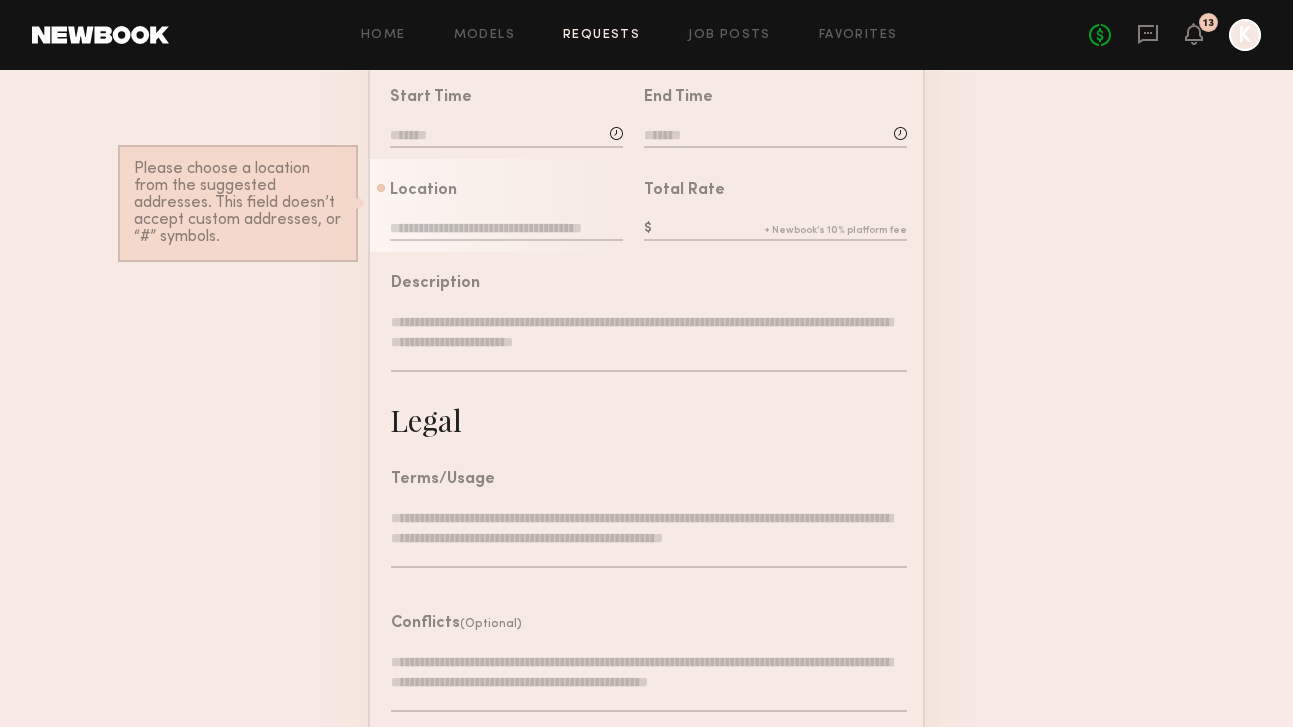 type 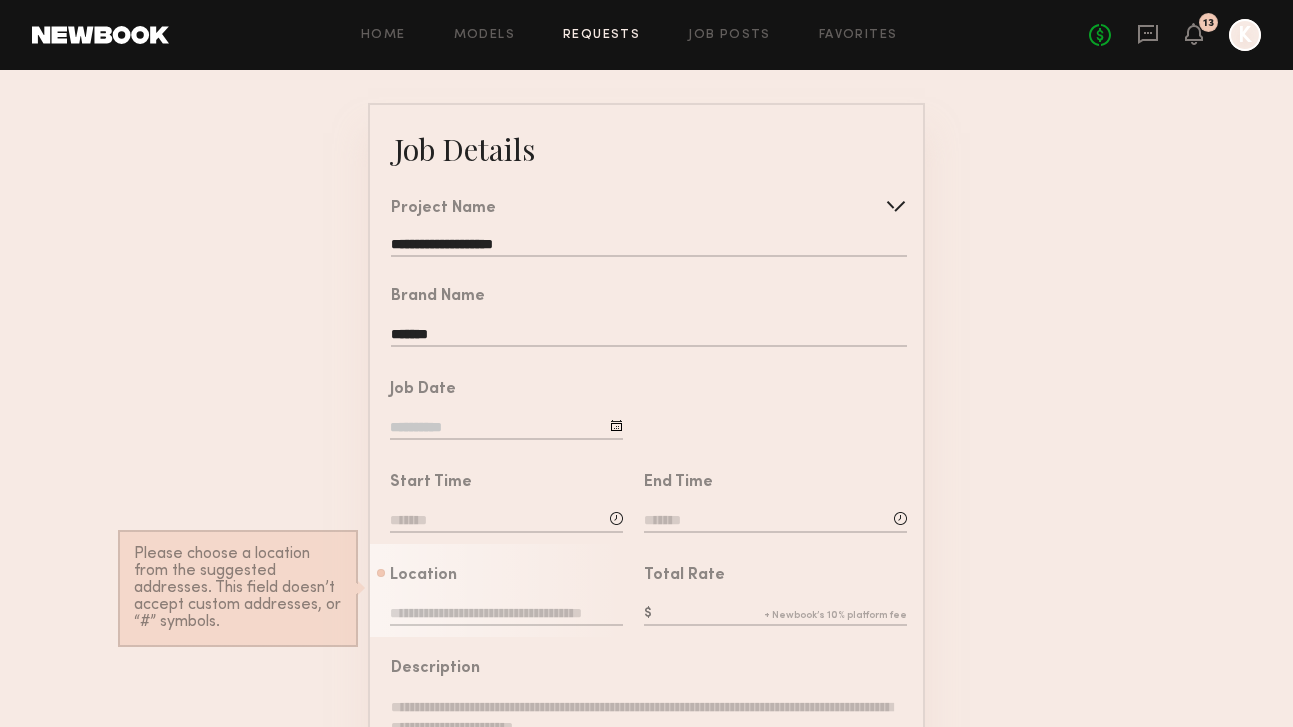 scroll, scrollTop: 87, scrollLeft: 0, axis: vertical 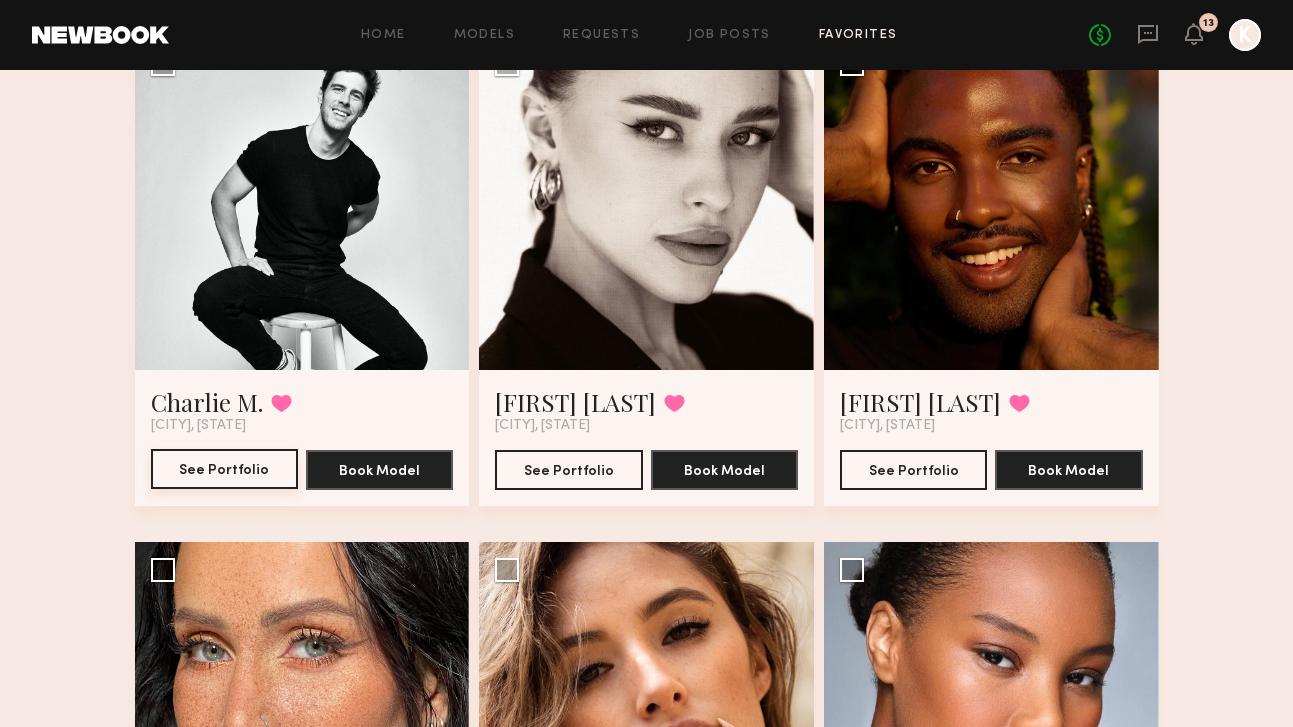 click on "See Portfolio" 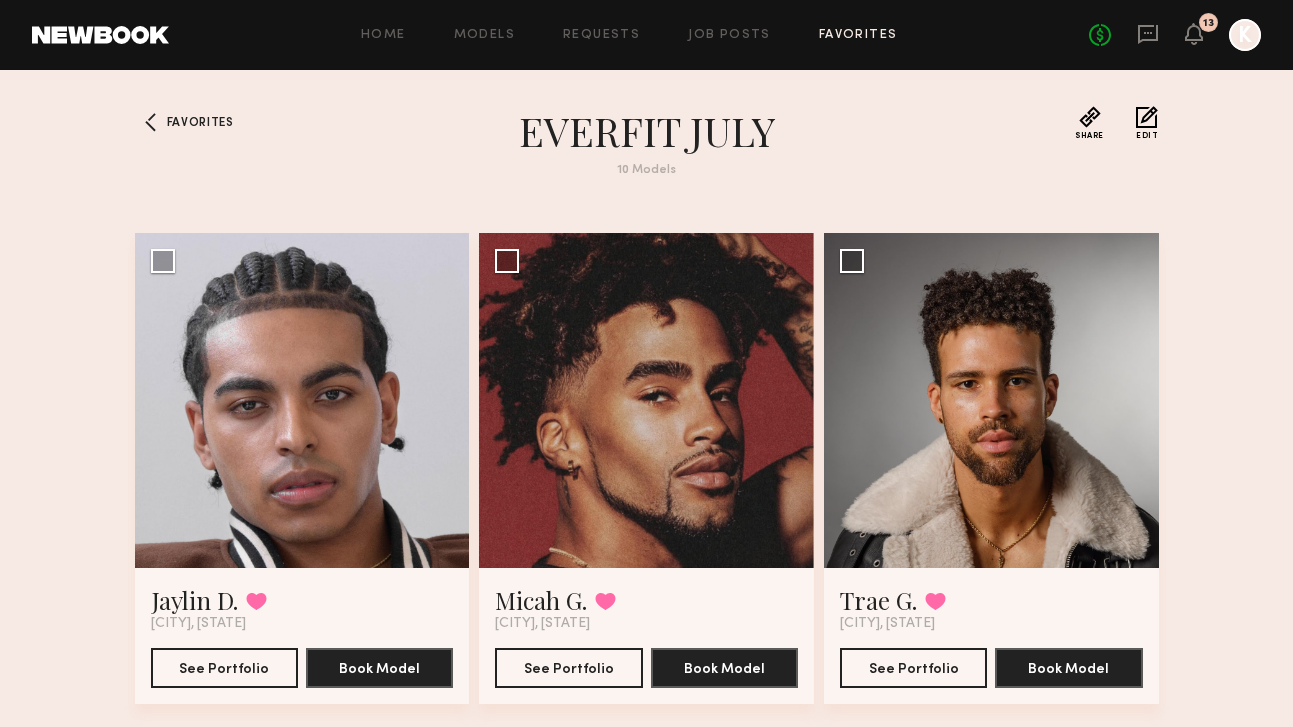scroll, scrollTop: 0, scrollLeft: 0, axis: both 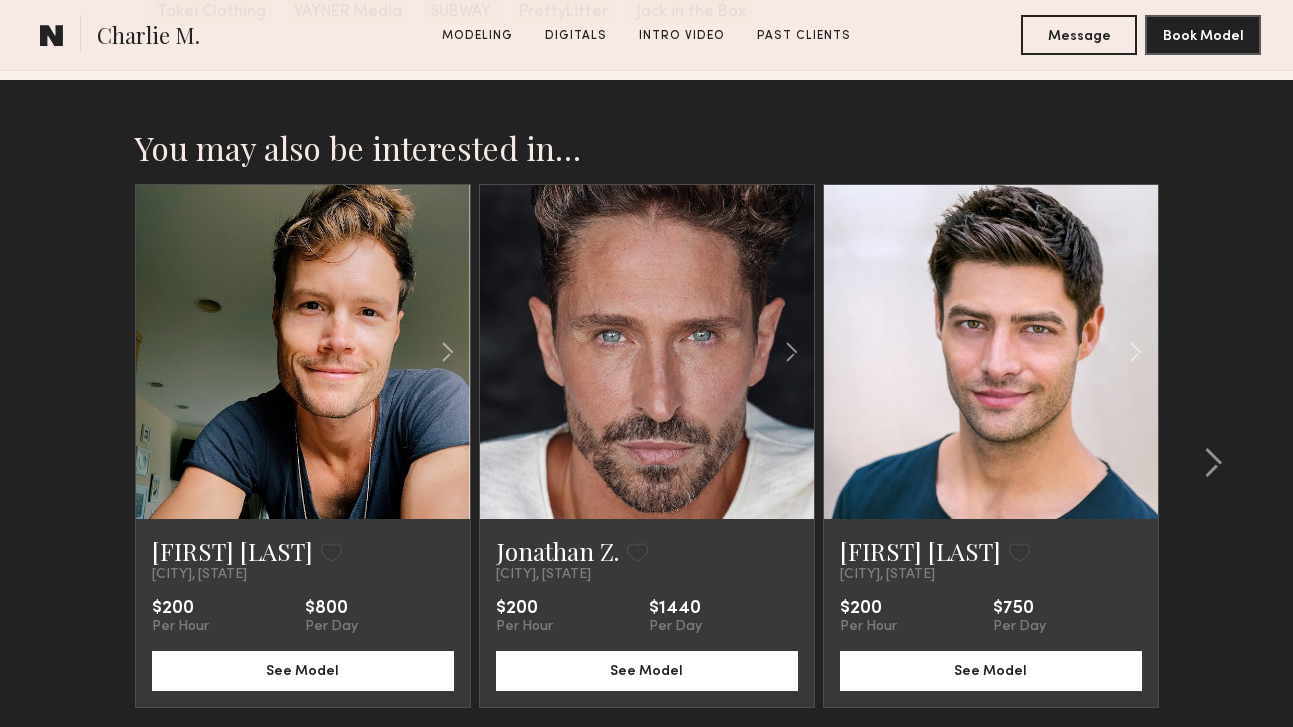 click on "Charlie M." 